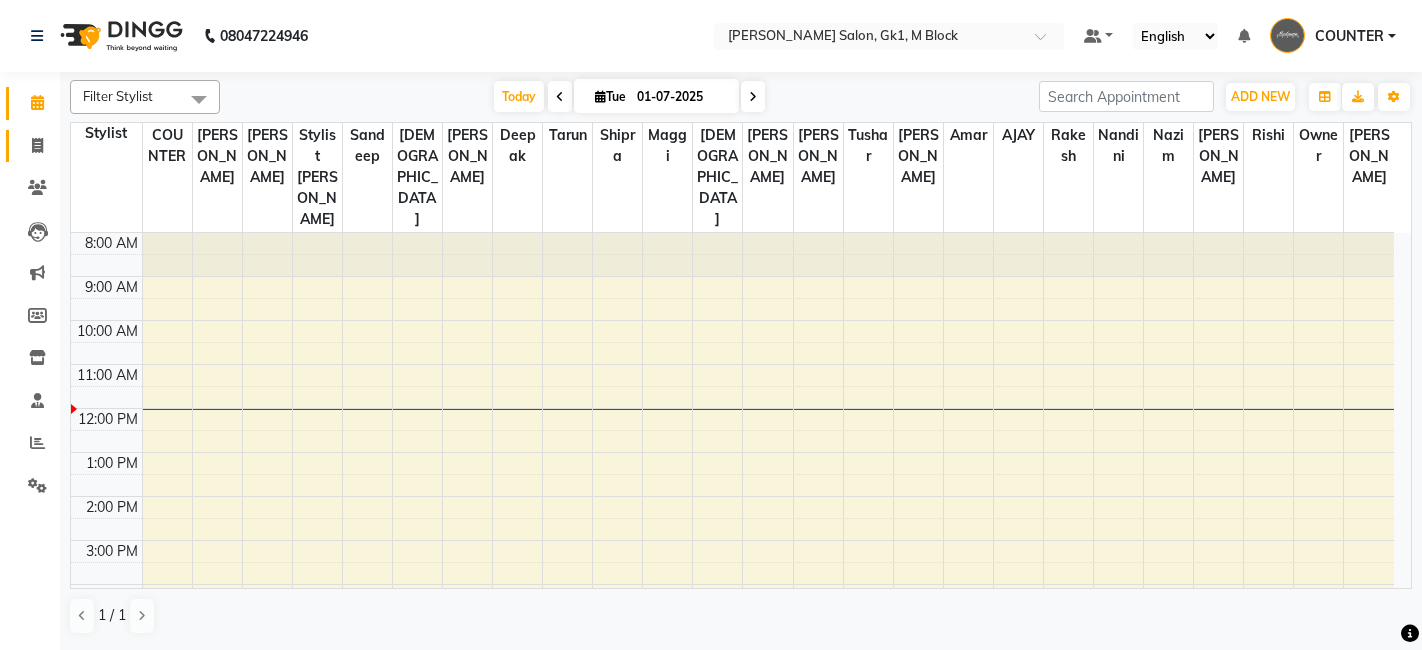 scroll, scrollTop: 0, scrollLeft: 0, axis: both 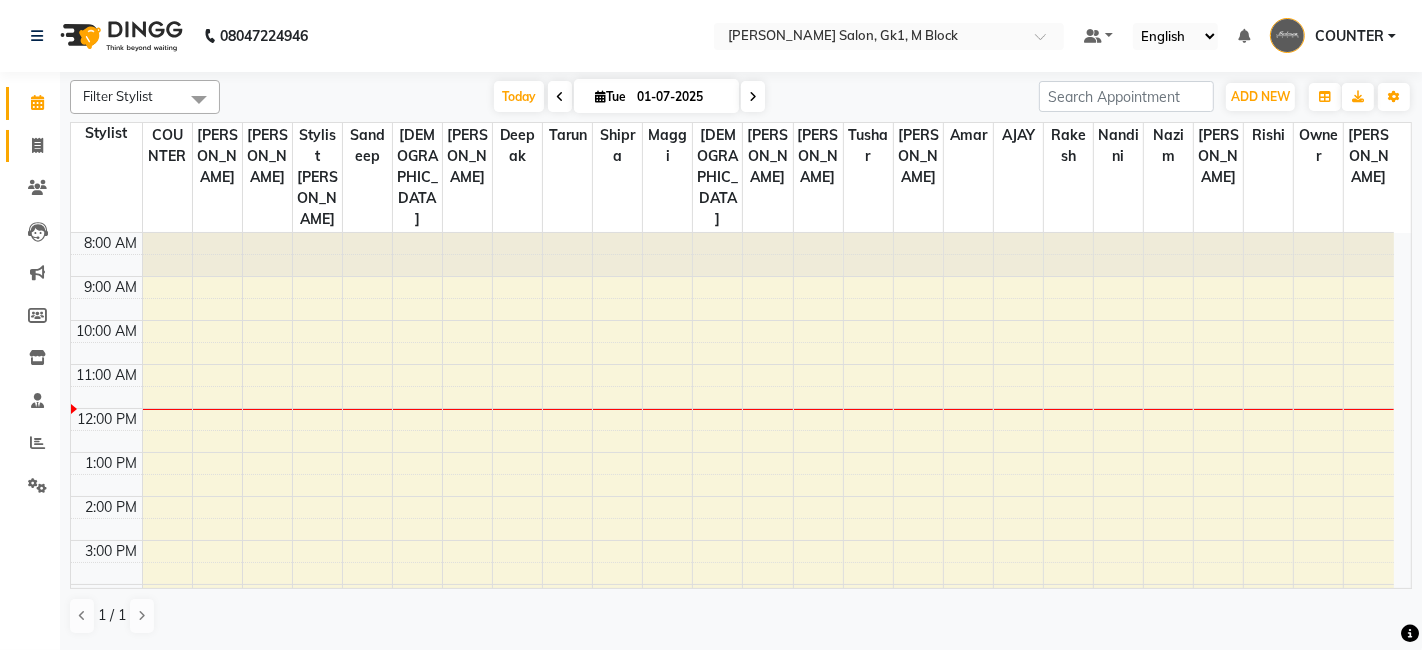 click 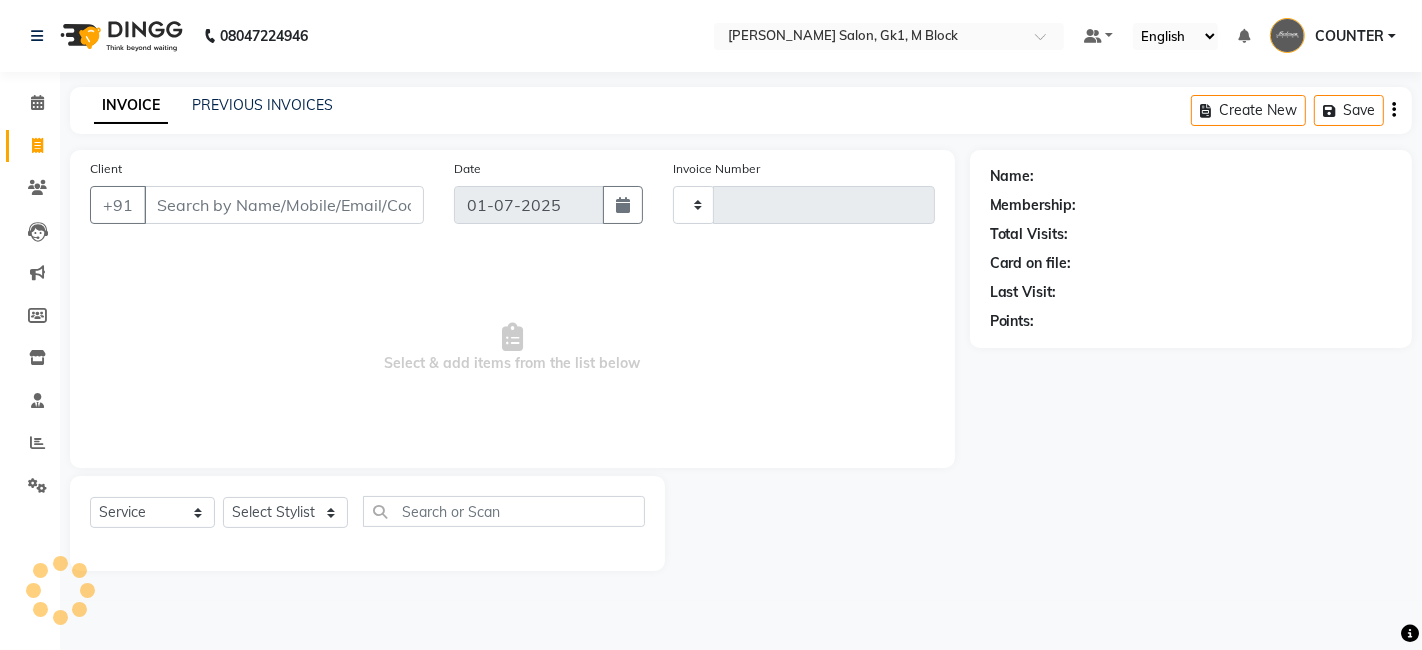 type on "3483" 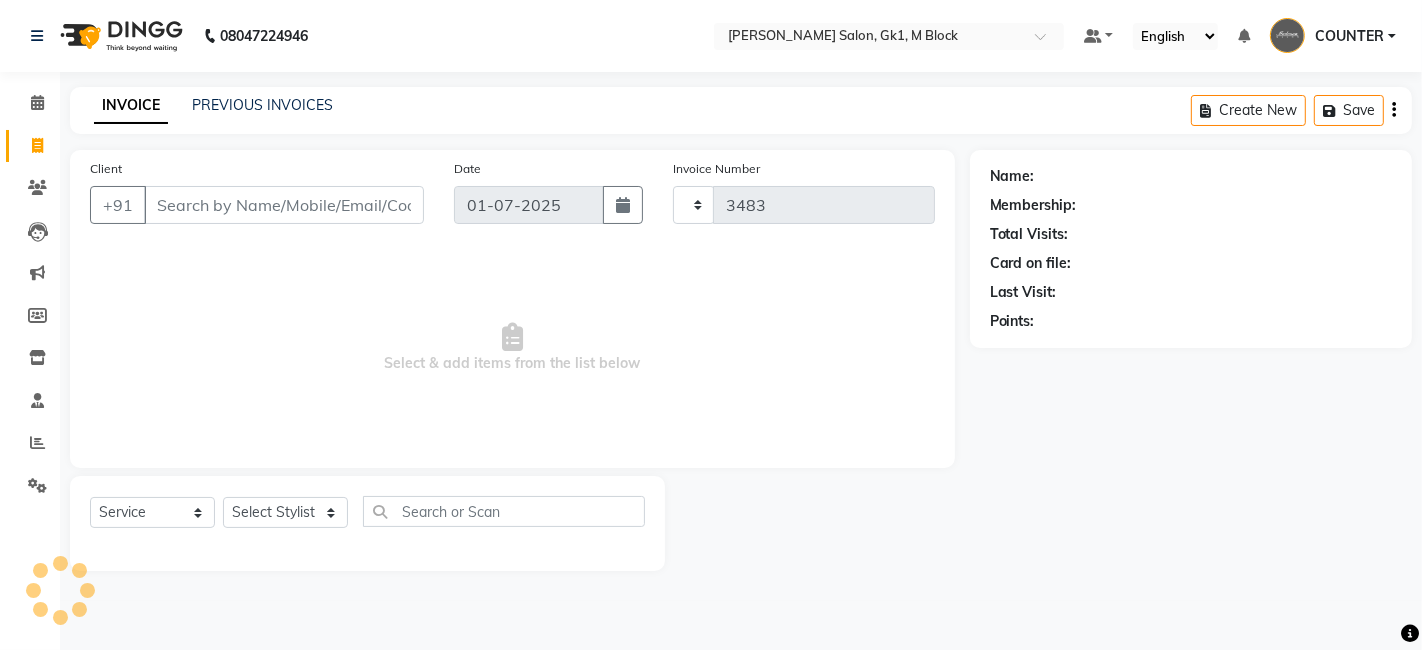 select on "6312" 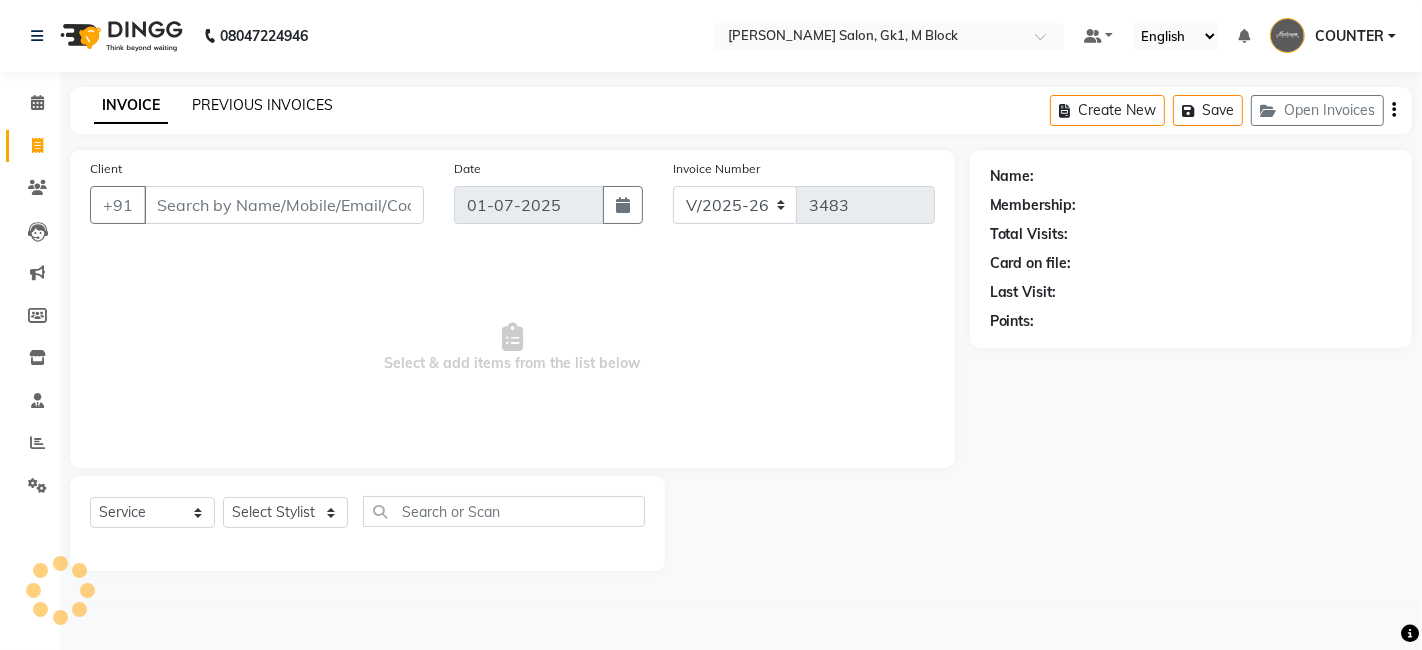 click on "PREVIOUS INVOICES" 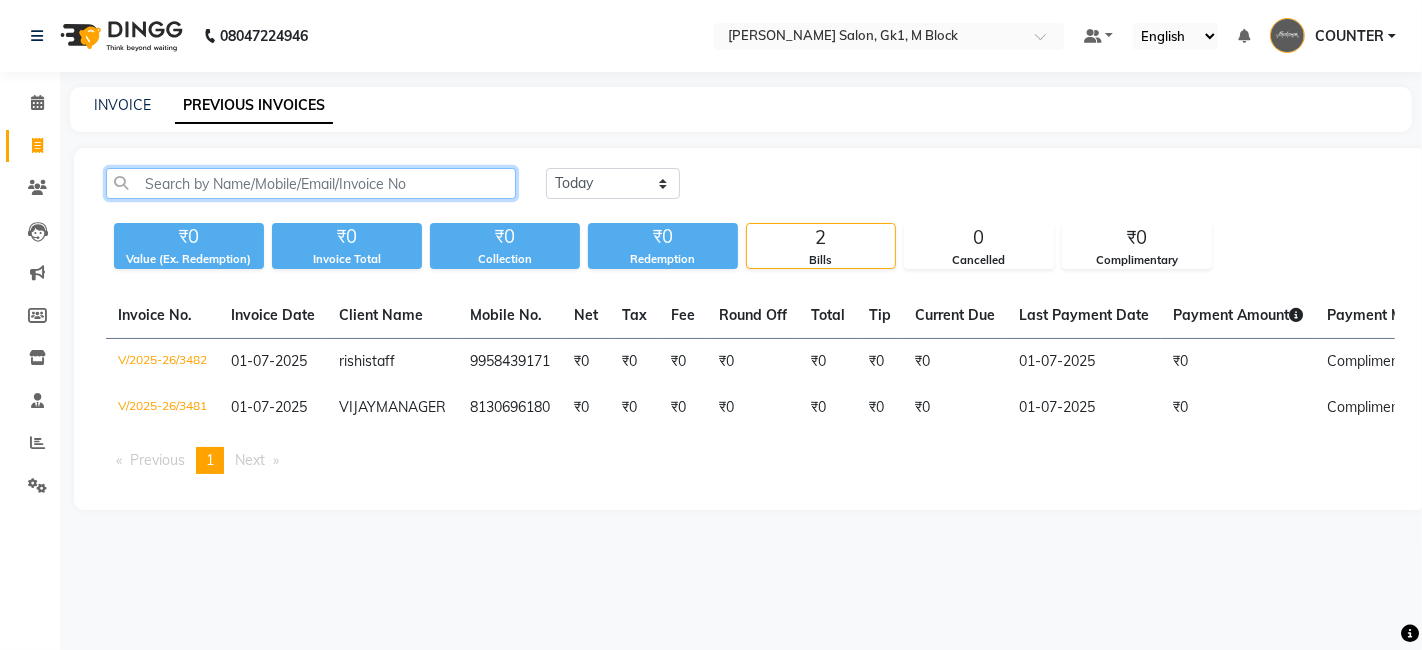 click 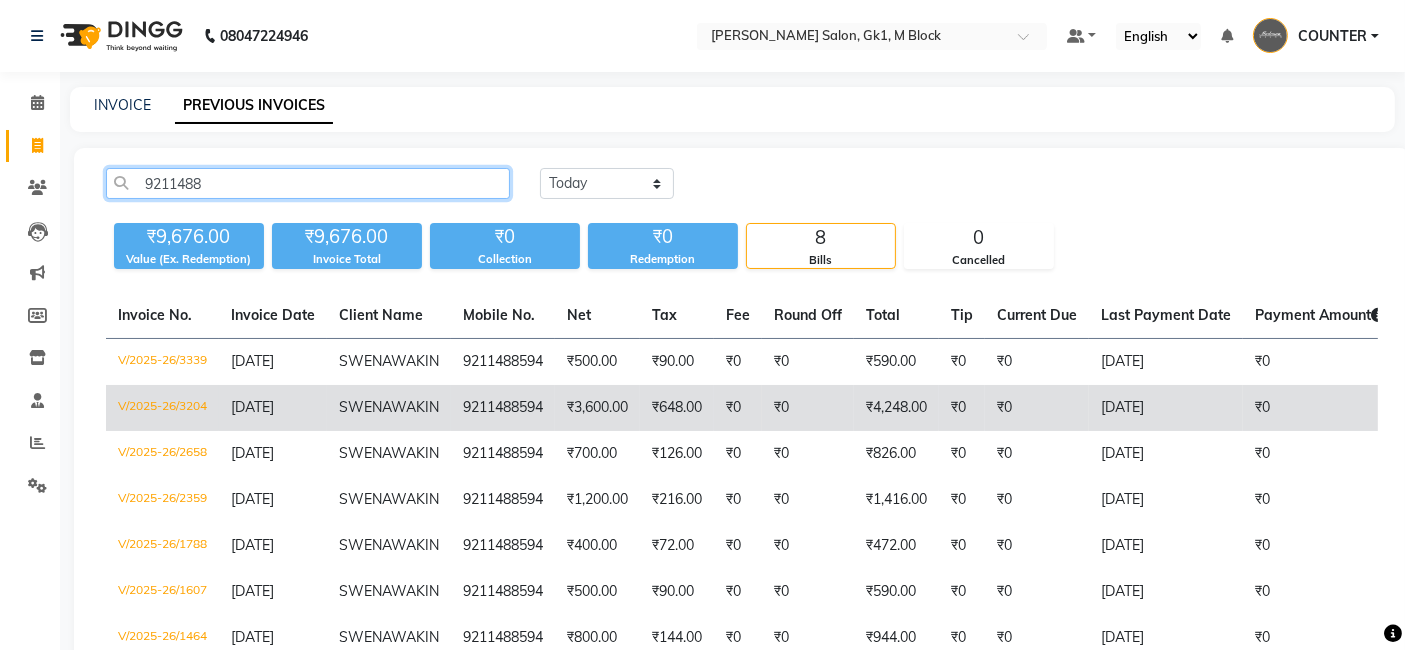 type on "9211488" 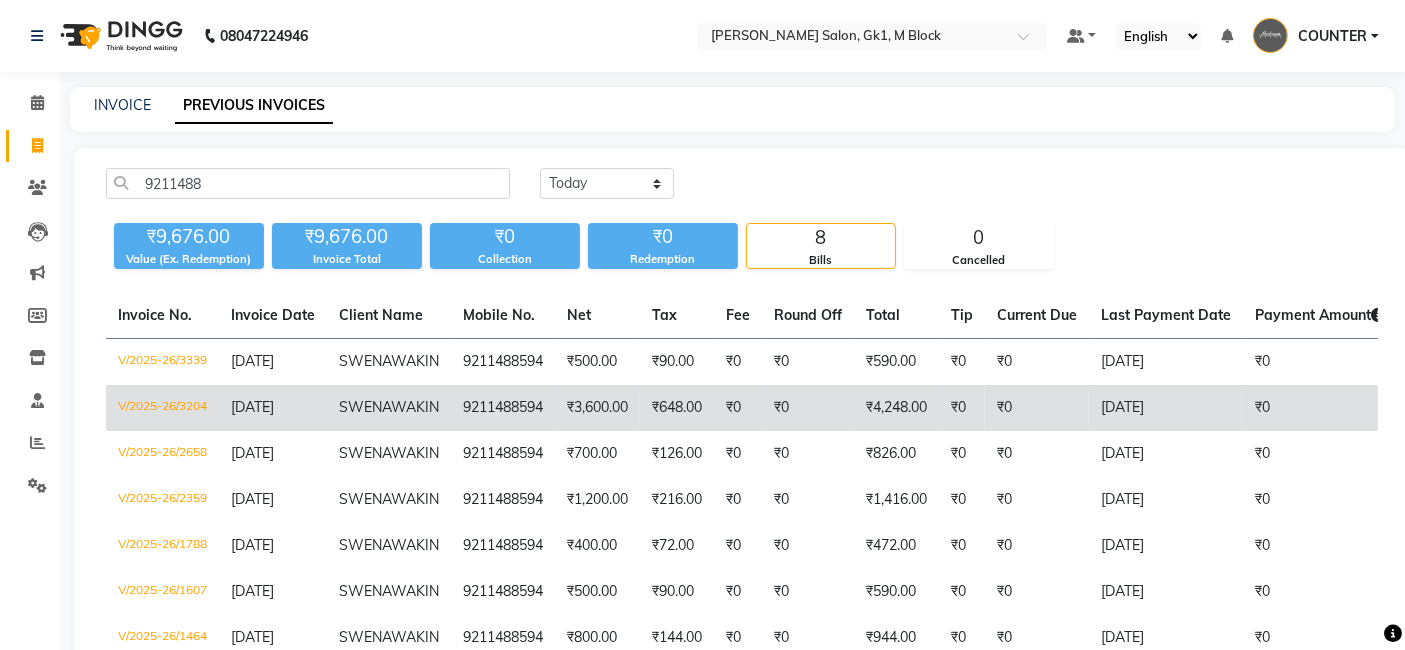 click on "₹4,248.00" 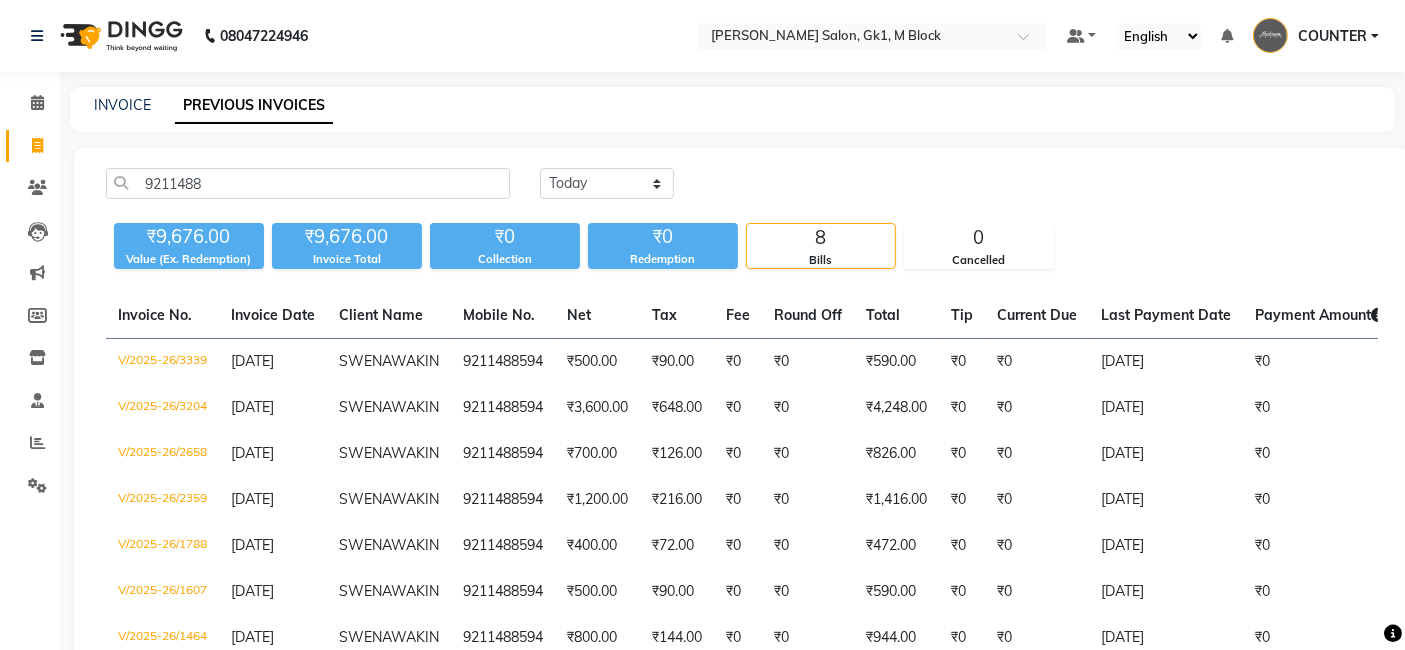 click on "Calendar  Invoice  Clients  Leads   Marketing  Members  Inventory  Staff  Reports  Settings Completed InProgress Upcoming Dropped Tentative Check-In Confirm Bookings Segments Page Builder" 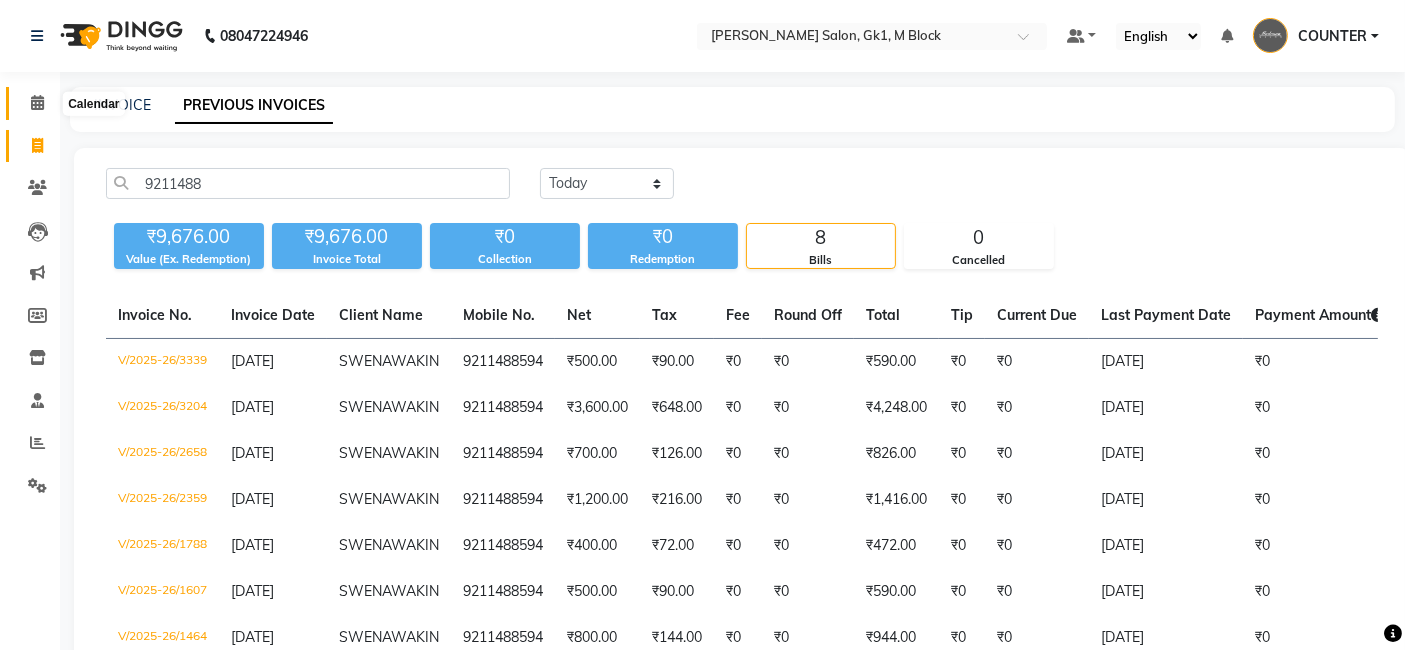 click 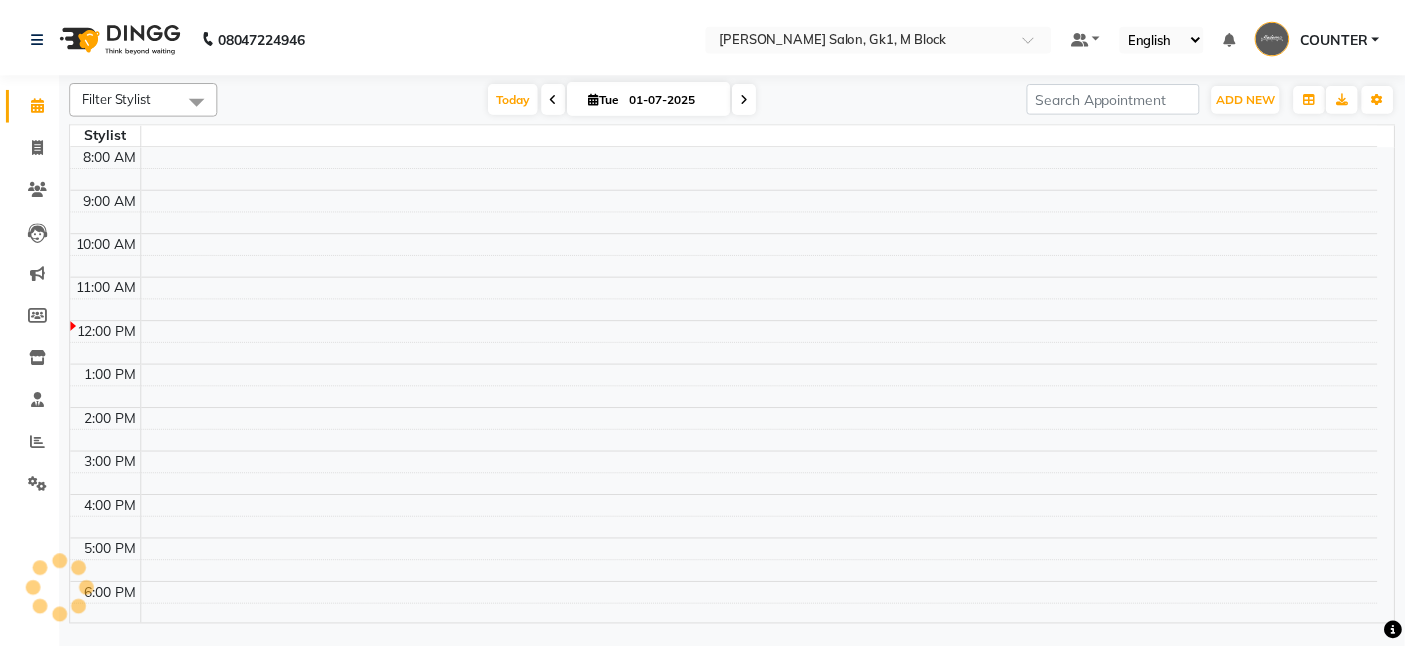 scroll, scrollTop: 0, scrollLeft: 0, axis: both 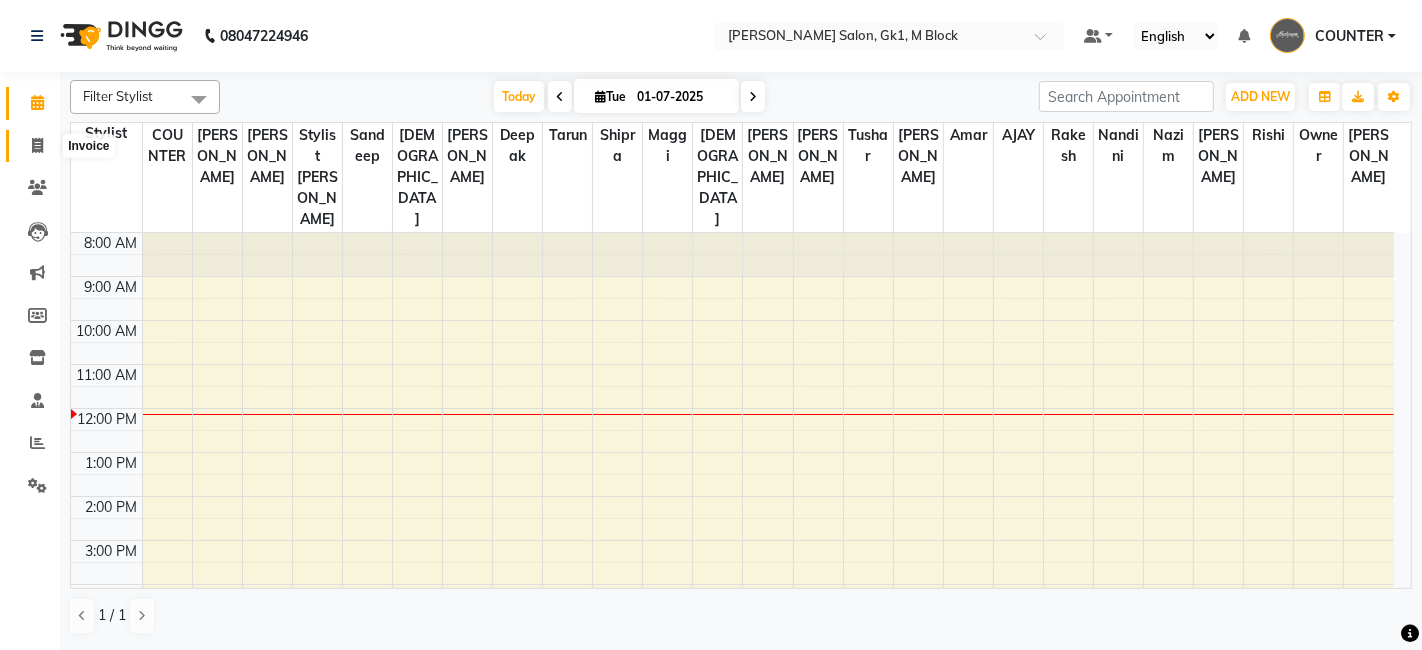 click 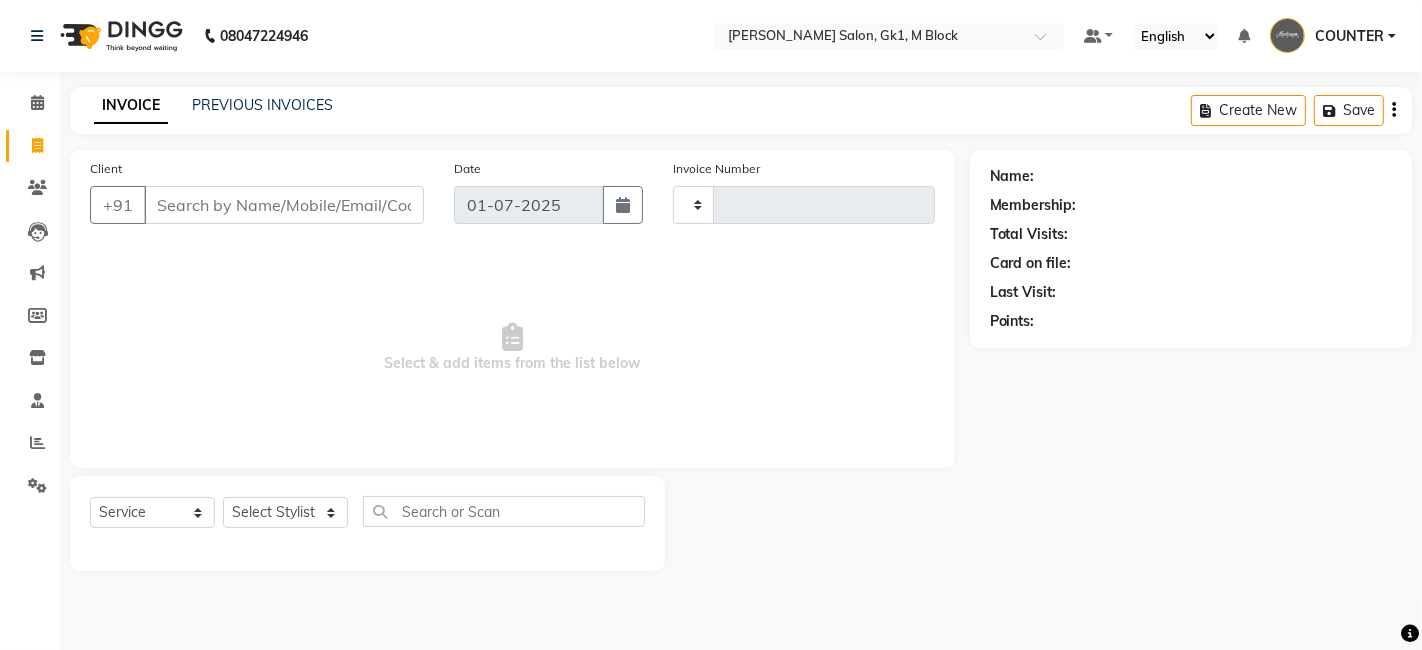 type on "3483" 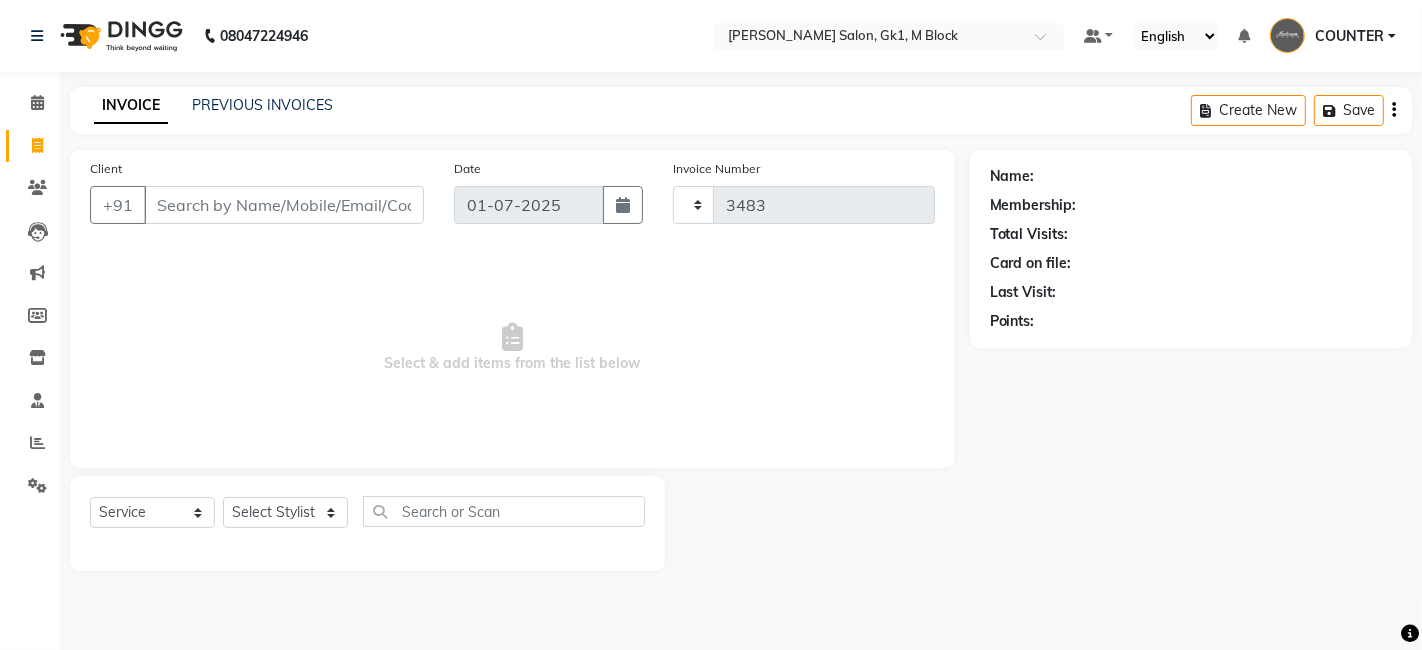 select on "6312" 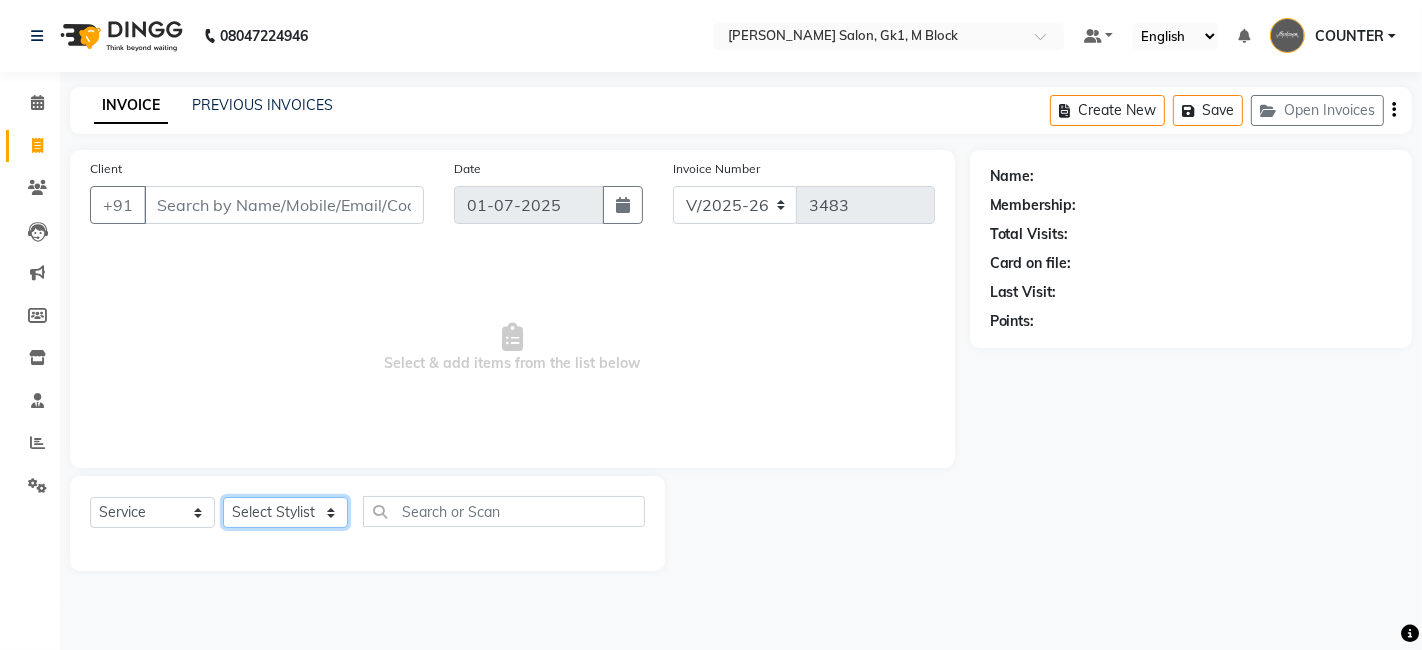 click on "Select Stylist AJAY Amar Ankush Ashu Beauty Tanuja COUNTER Deepak Esha Husain Maggi Manjit Nandini Nazim Owner Owner Rakesh Rishi Sandeep Shipra Sonu Stylist Rajesh Sushma Tarun Tushar Vaibhav Vipin" 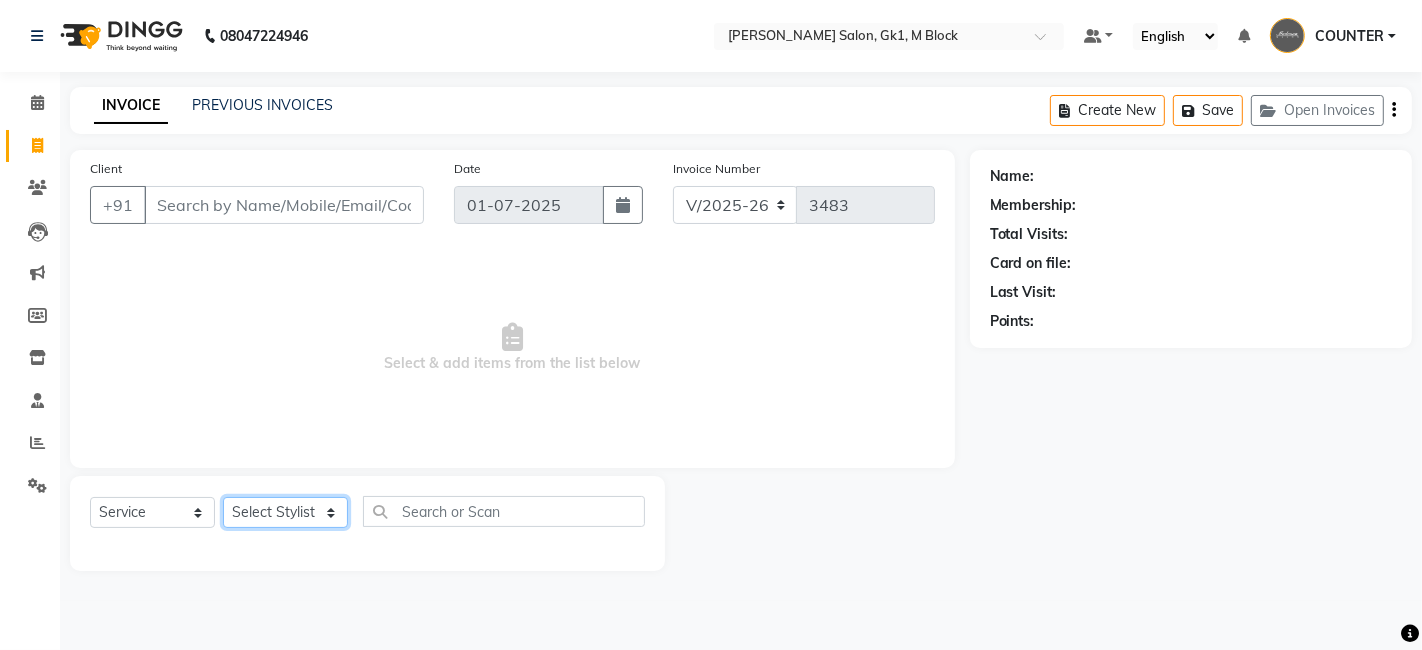 select on "61613" 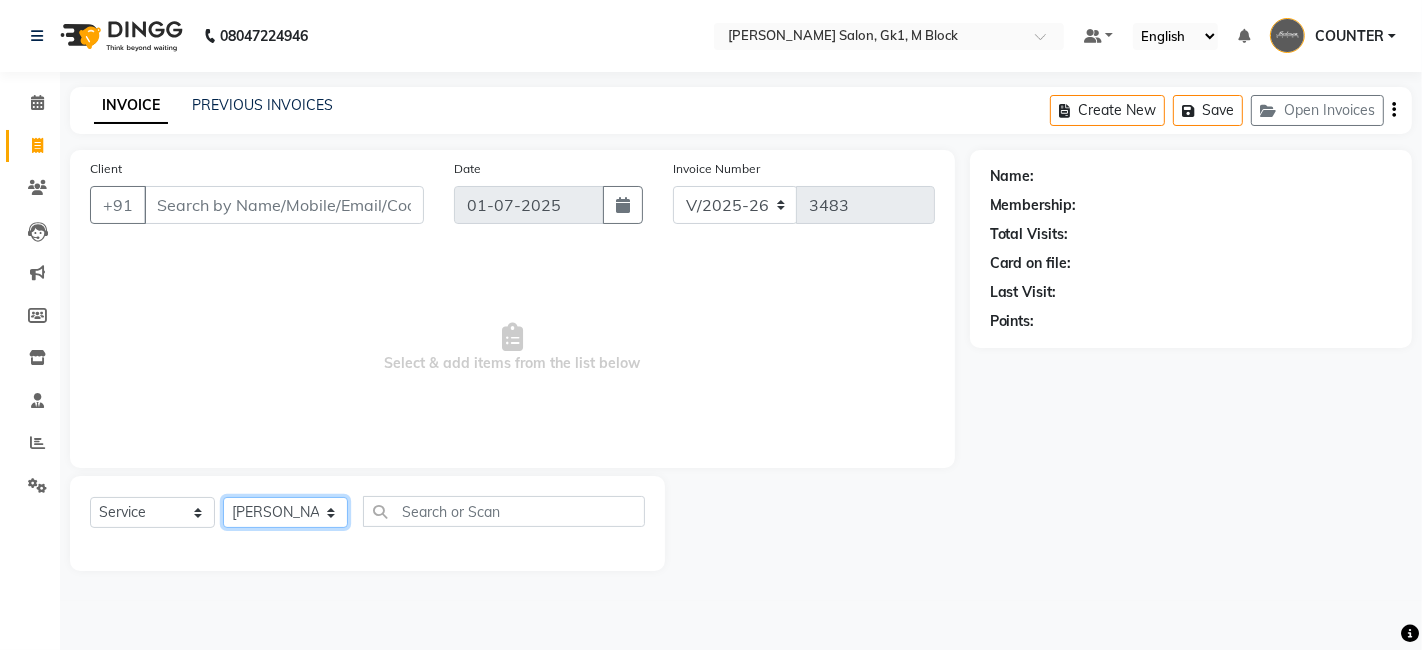 click on "Select Stylist AJAY Amar Ankush Ashu Beauty Tanuja COUNTER Deepak Esha Husain Maggi Manjit Nandini Nazim Owner Owner Rakesh Rishi Sandeep Shipra Sonu Stylist Rajesh Sushma Tarun Tushar Vaibhav Vipin" 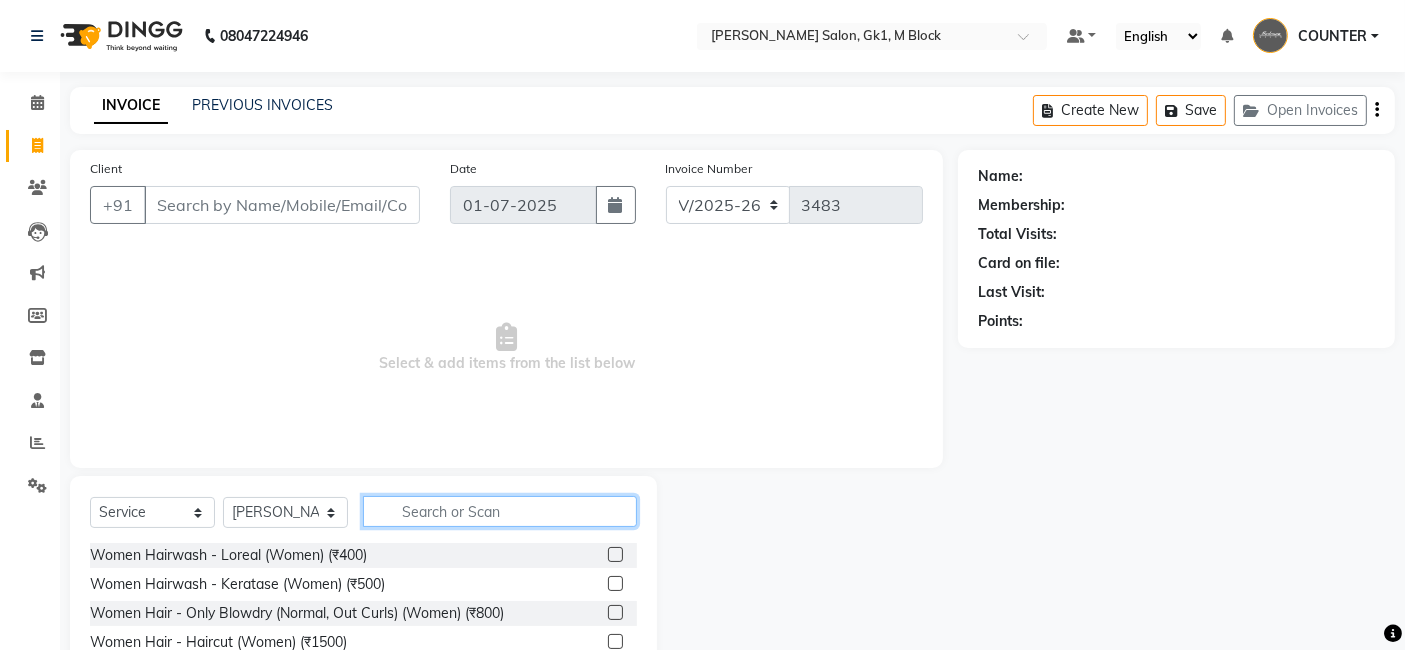 click 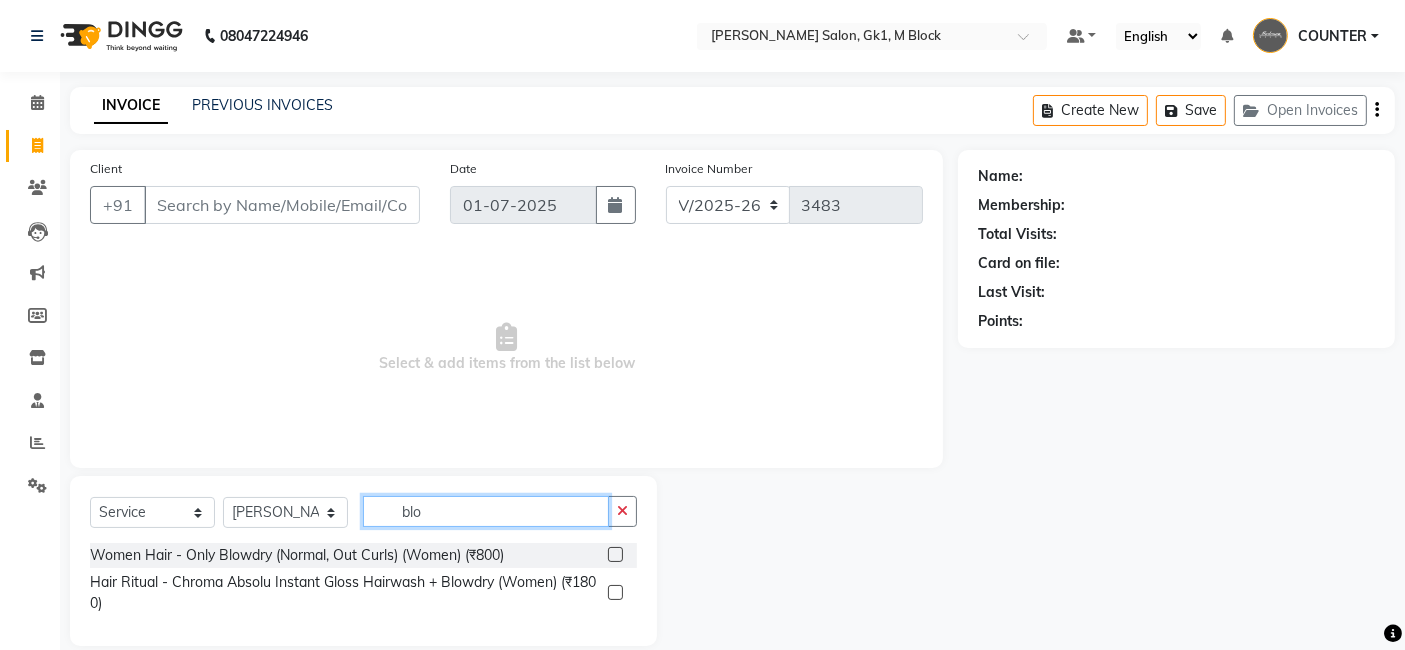 type on "blo" 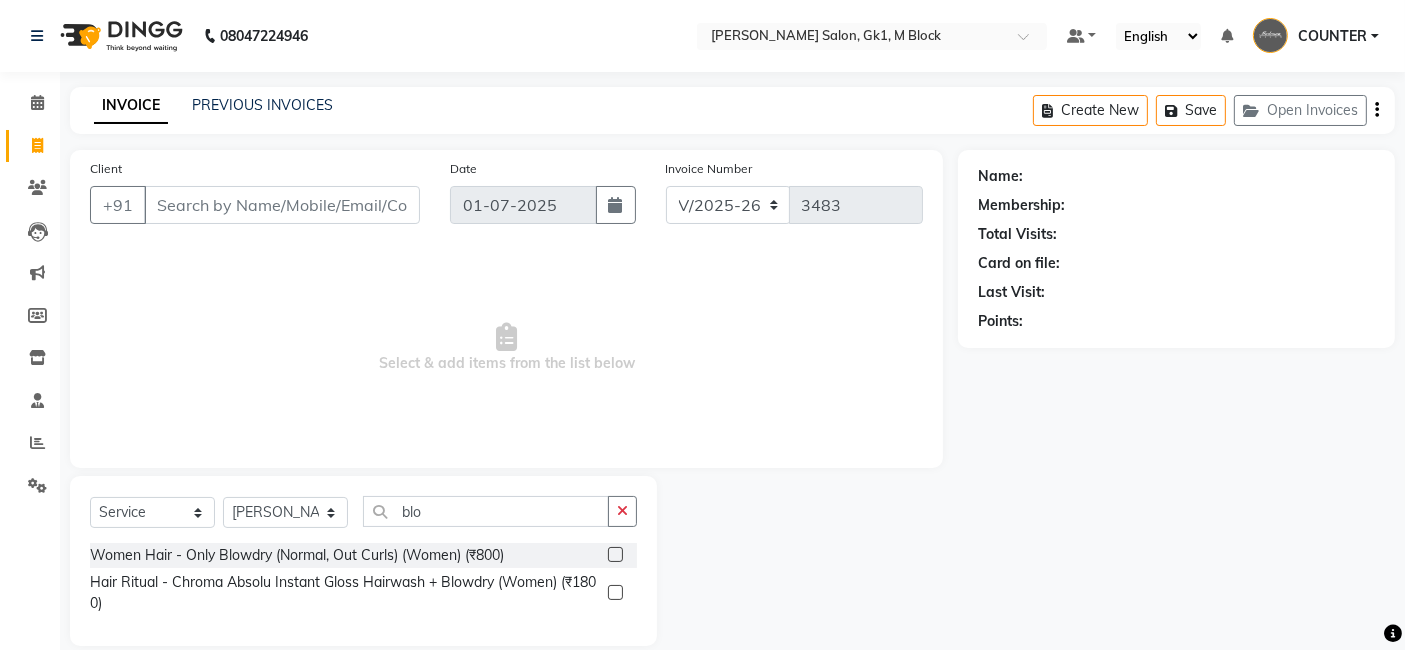 click 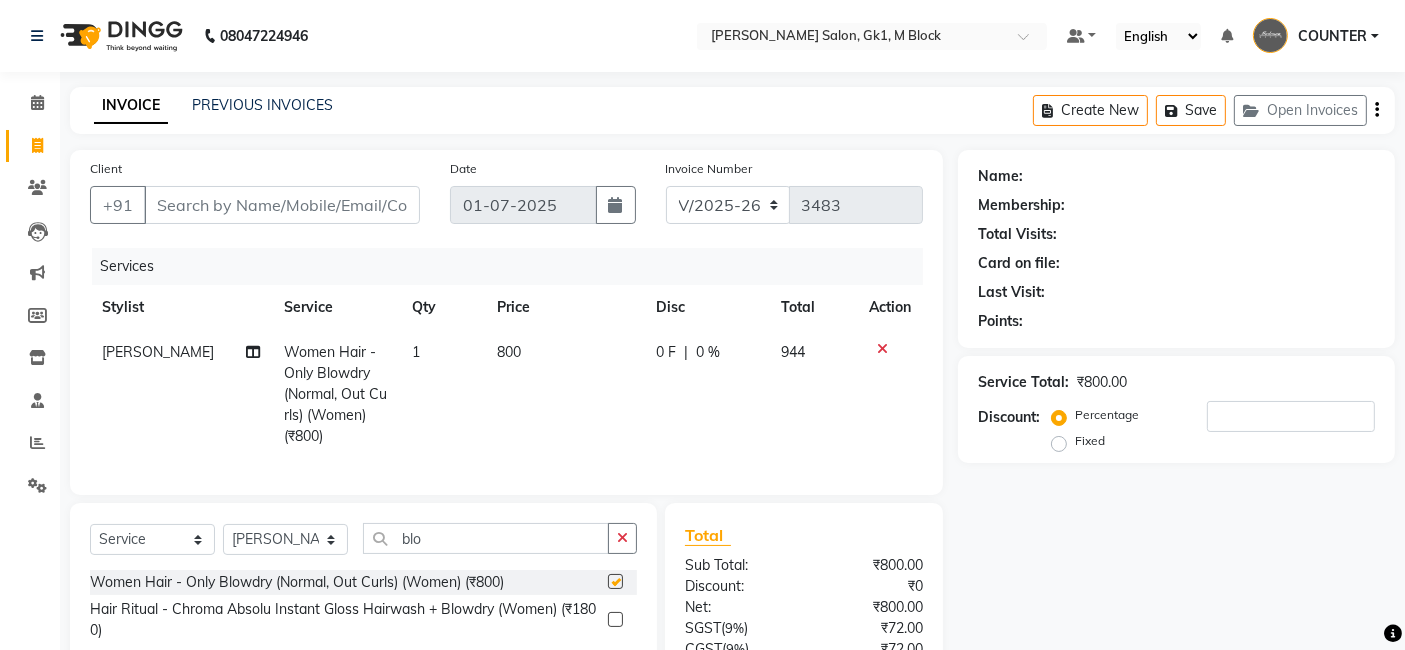 checkbox on "false" 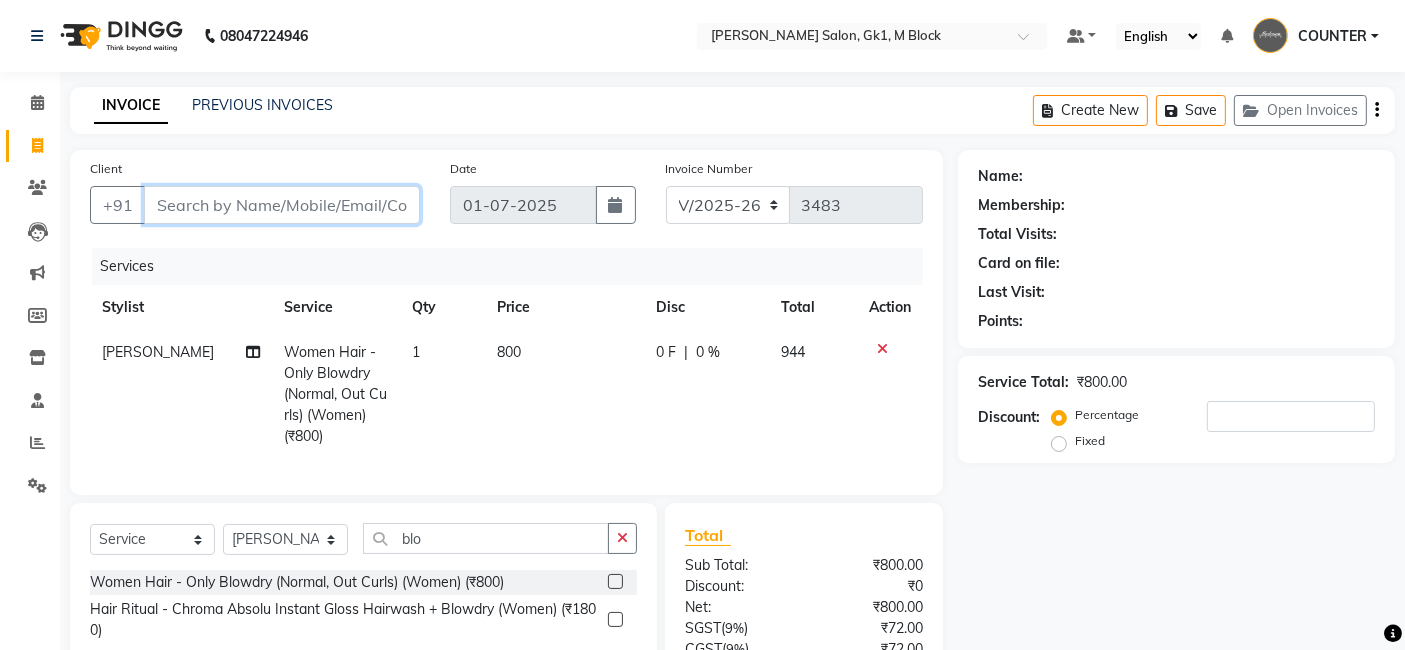 click on "Client" at bounding box center (282, 205) 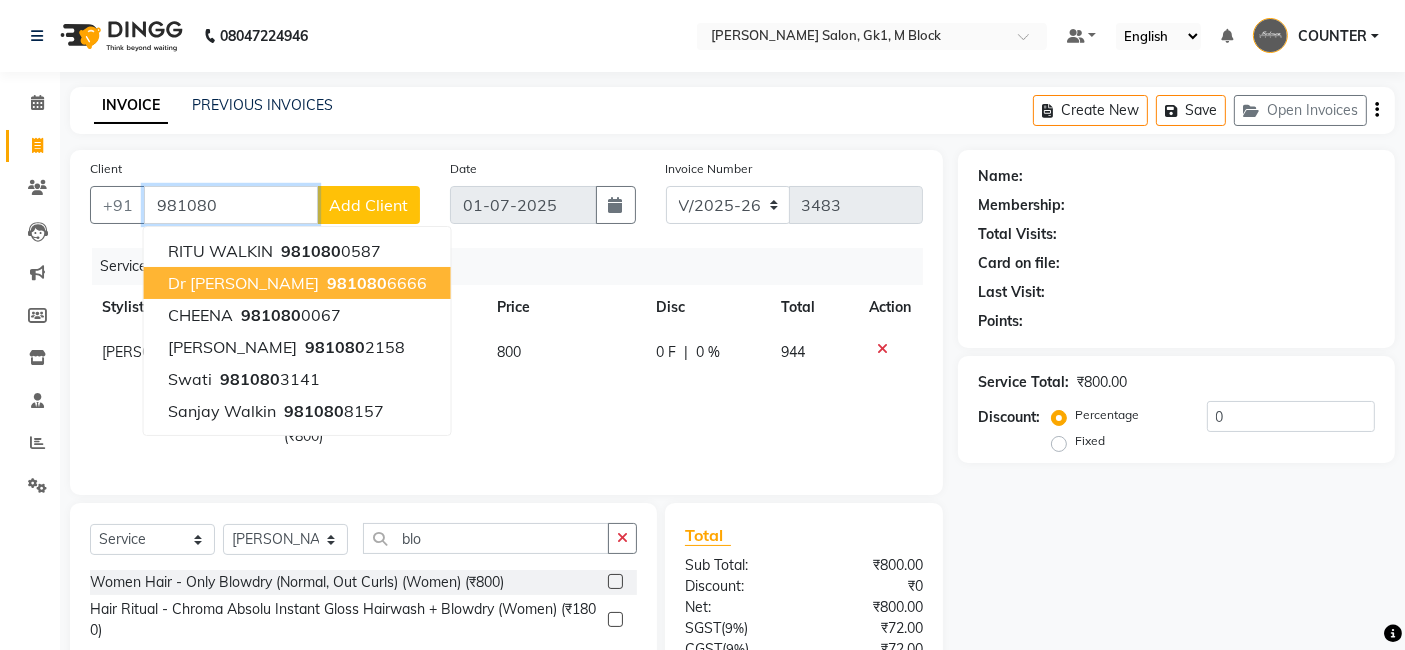 click on "981080 6666" at bounding box center [375, 283] 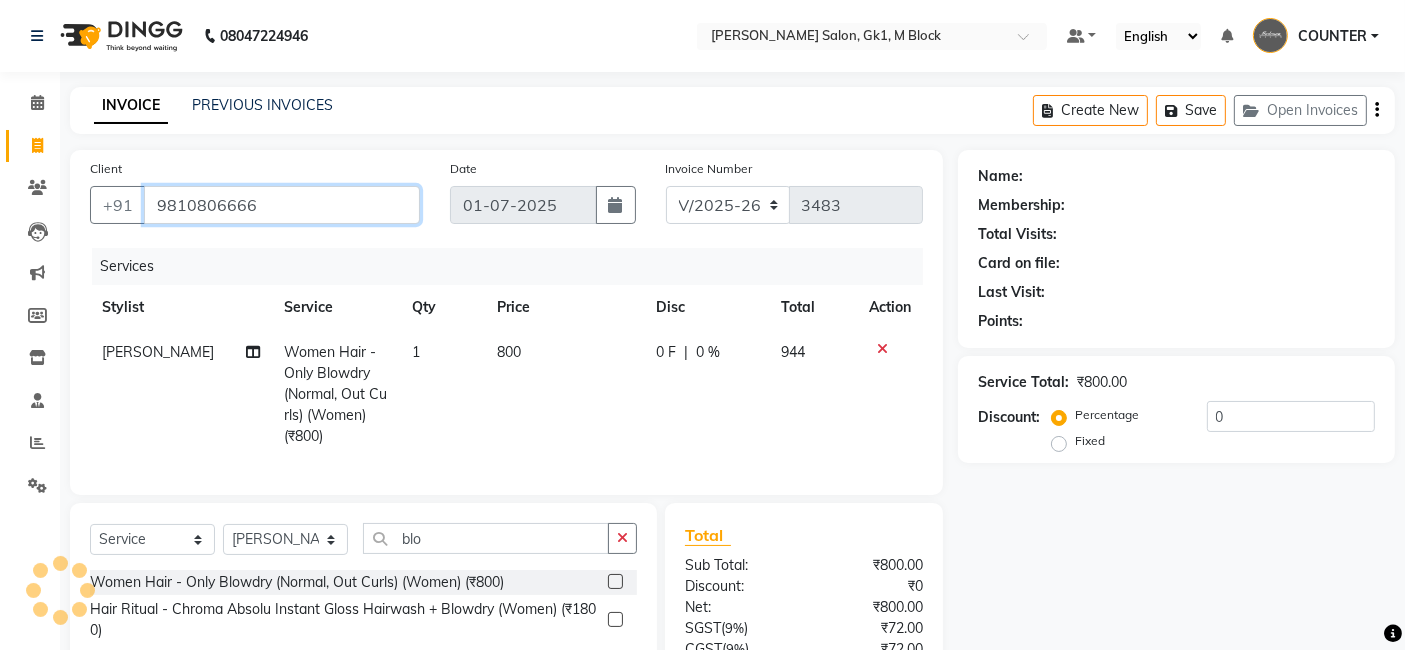 type on "9810806666" 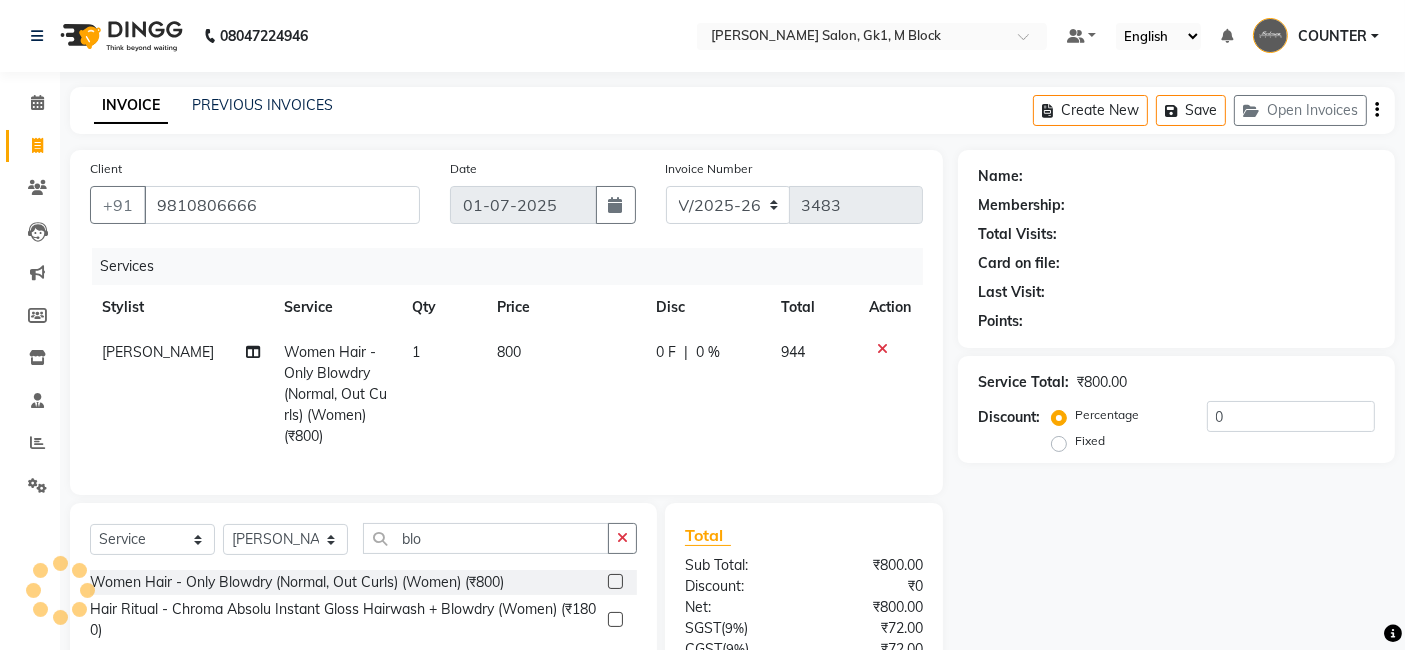 select on "1: Object" 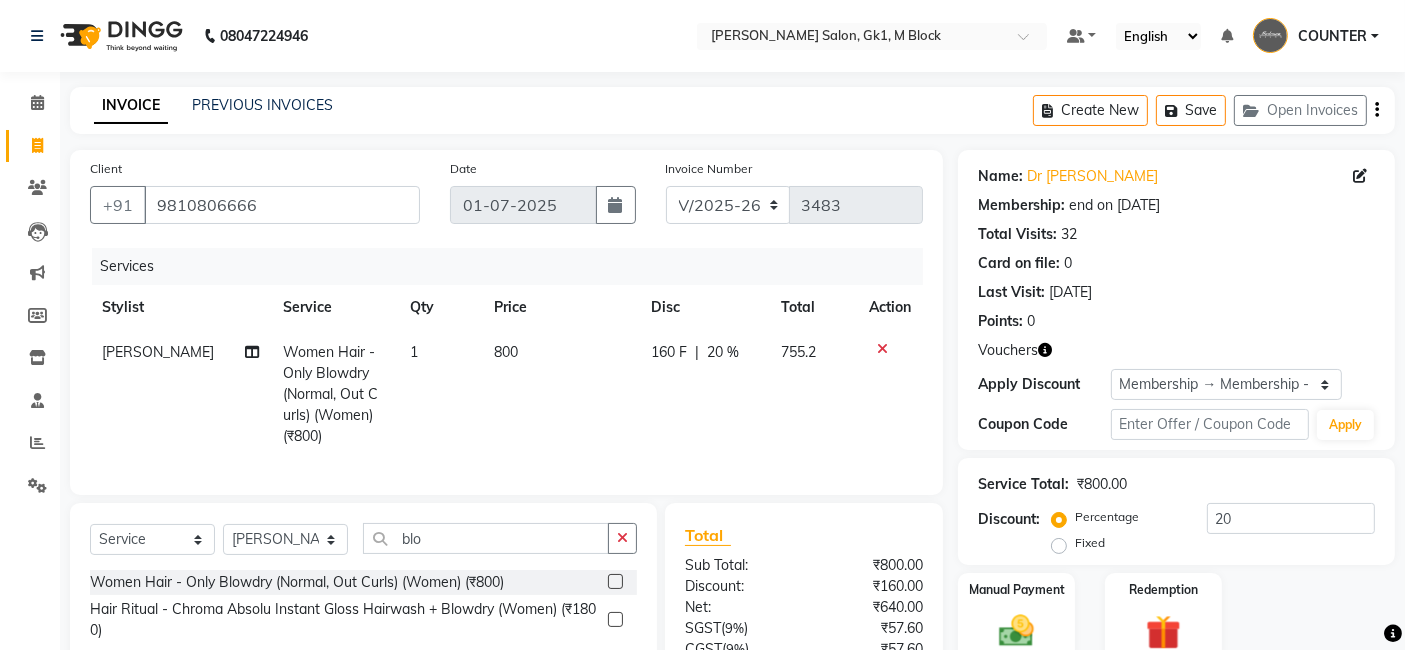 click 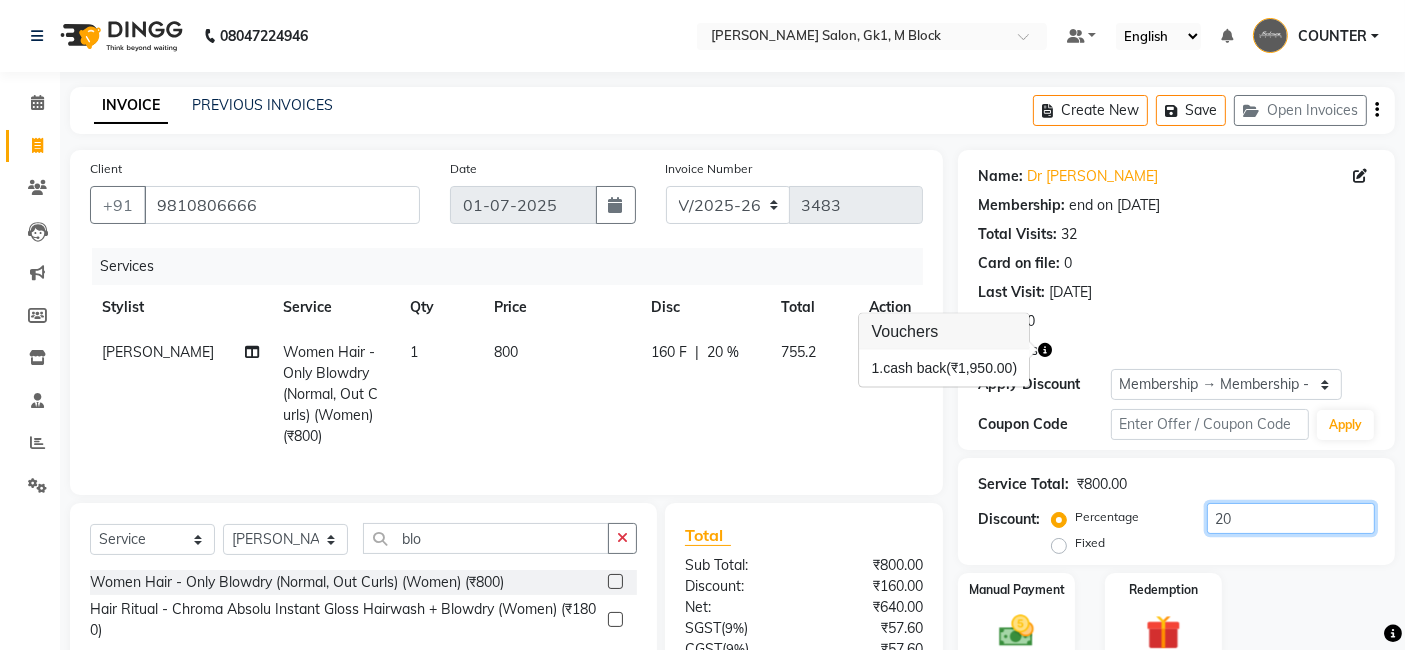click on "20" 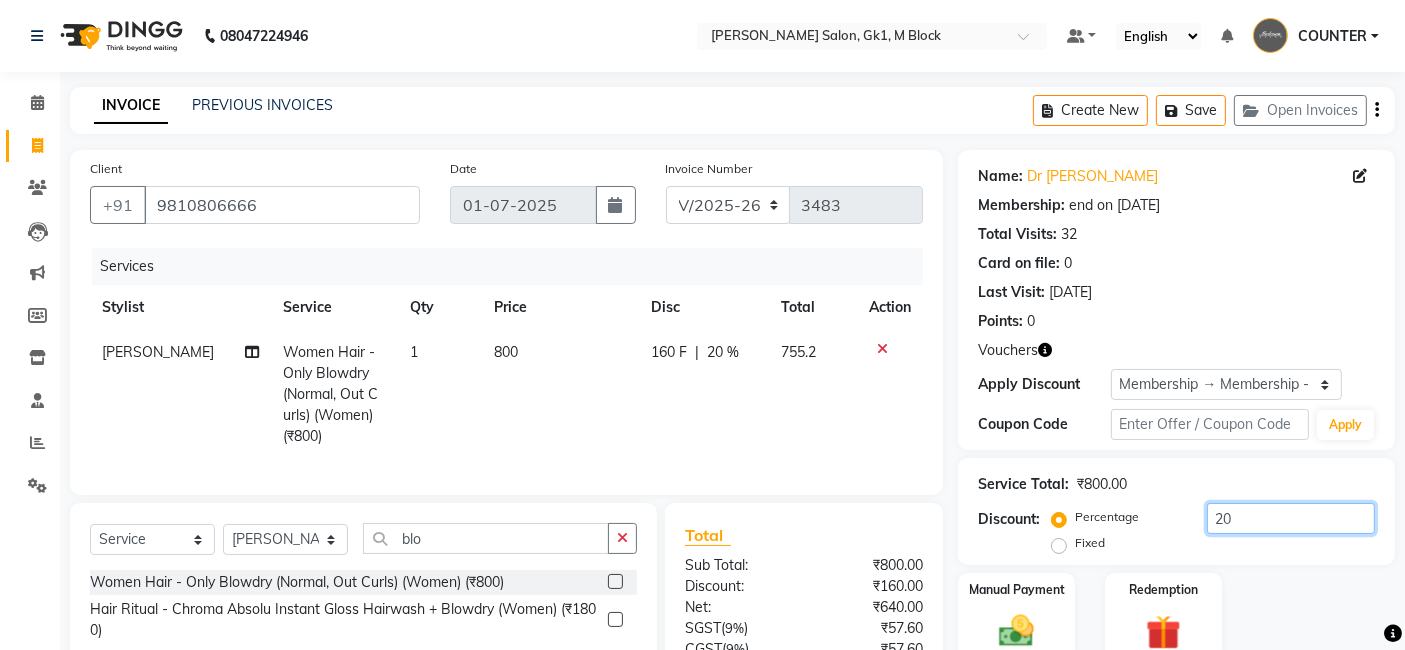 click on "20" 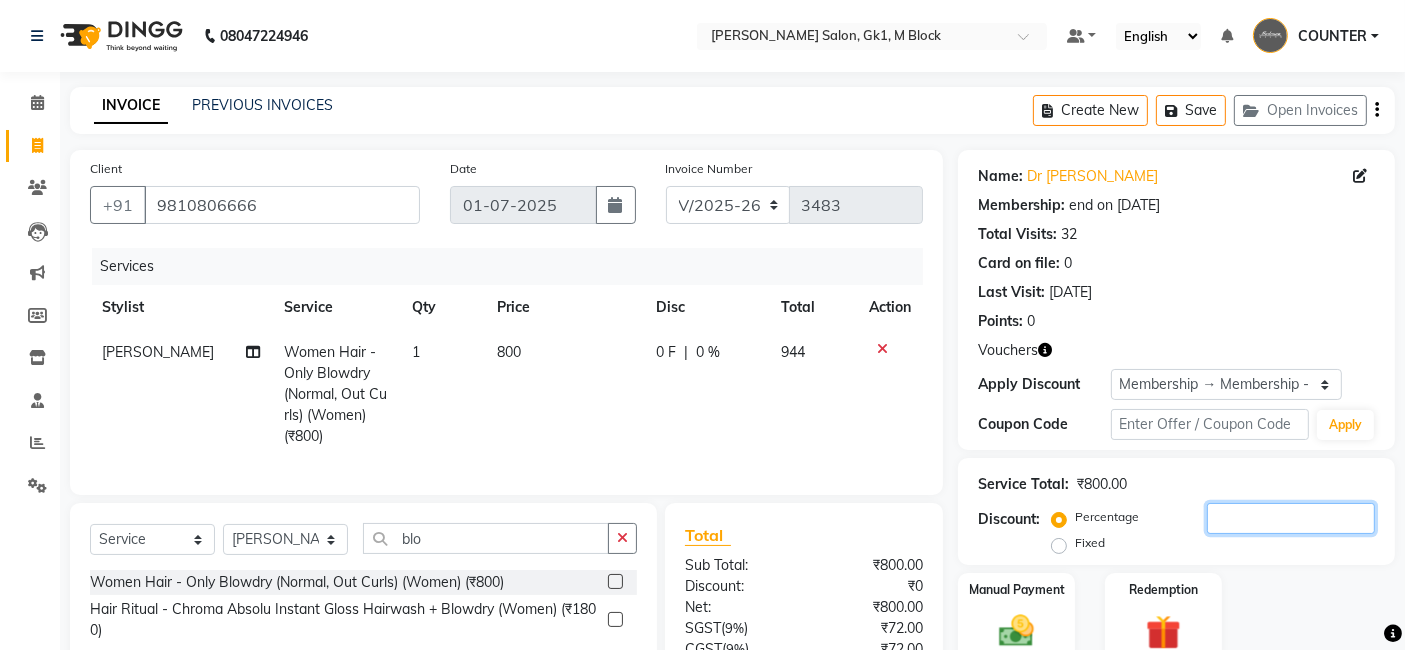 type 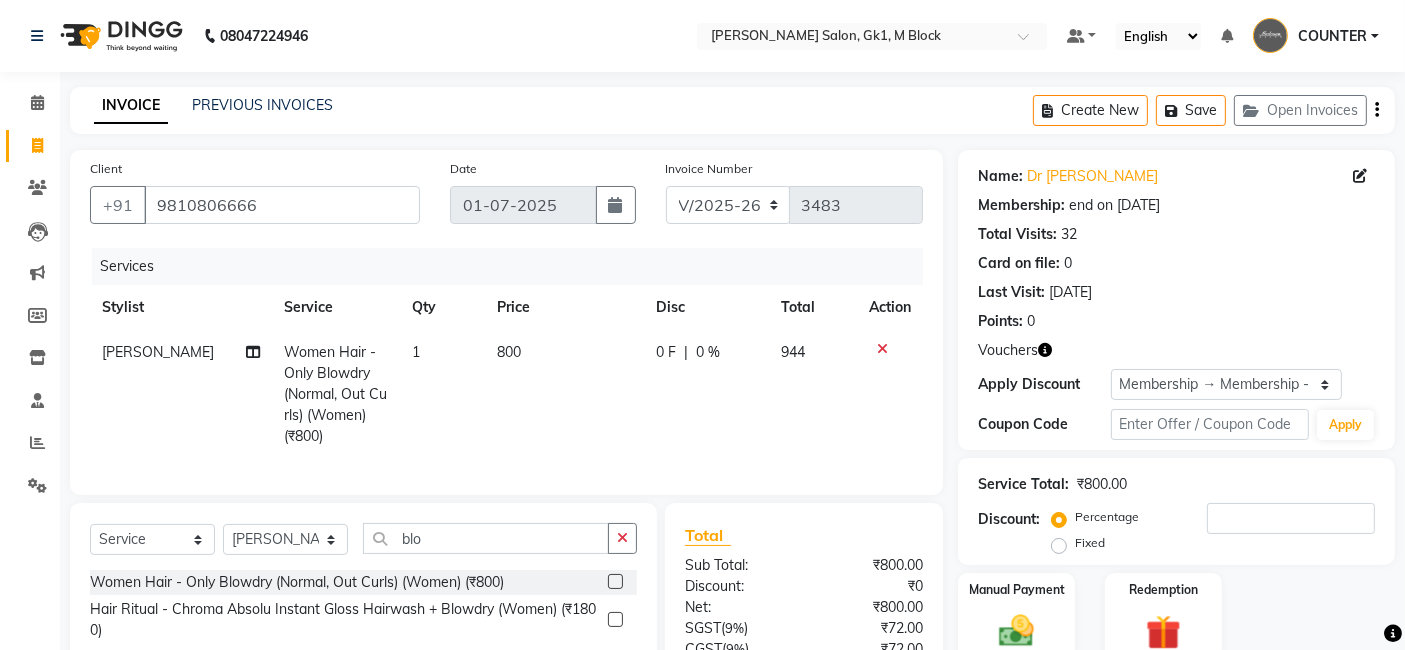 click on "Manual Payment Redemption" 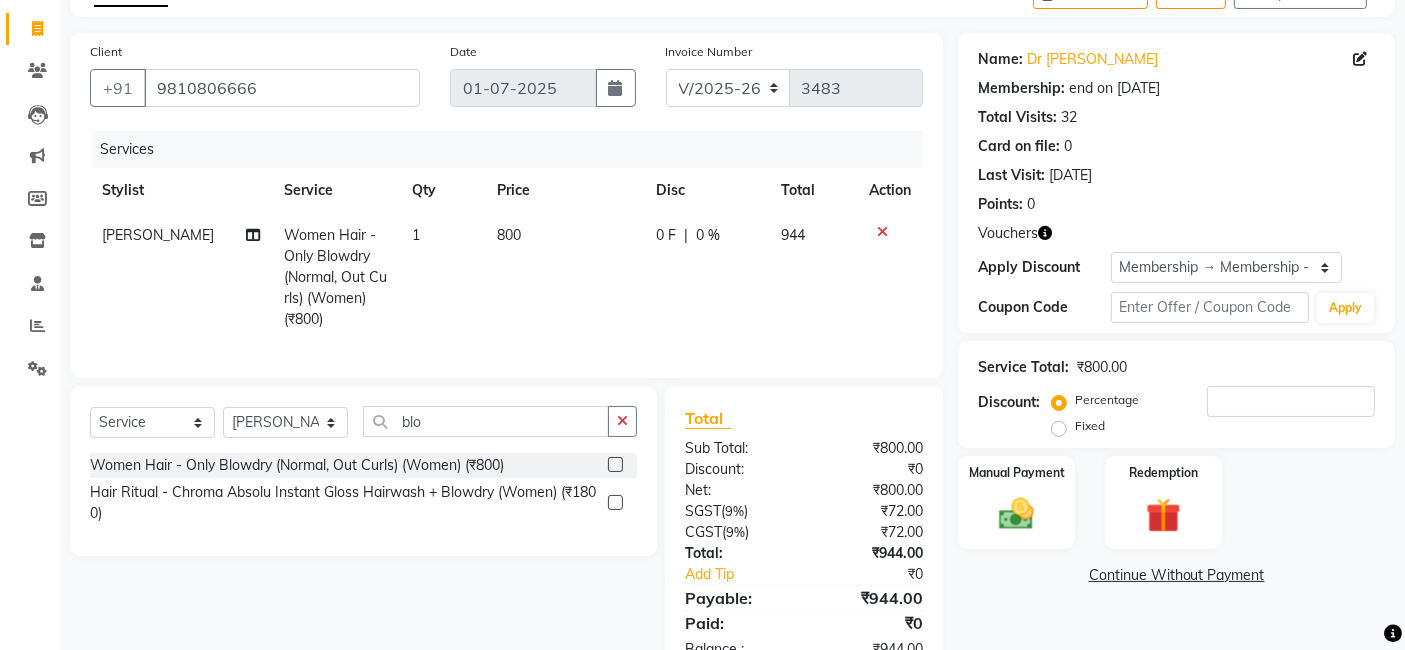 scroll, scrollTop: 171, scrollLeft: 0, axis: vertical 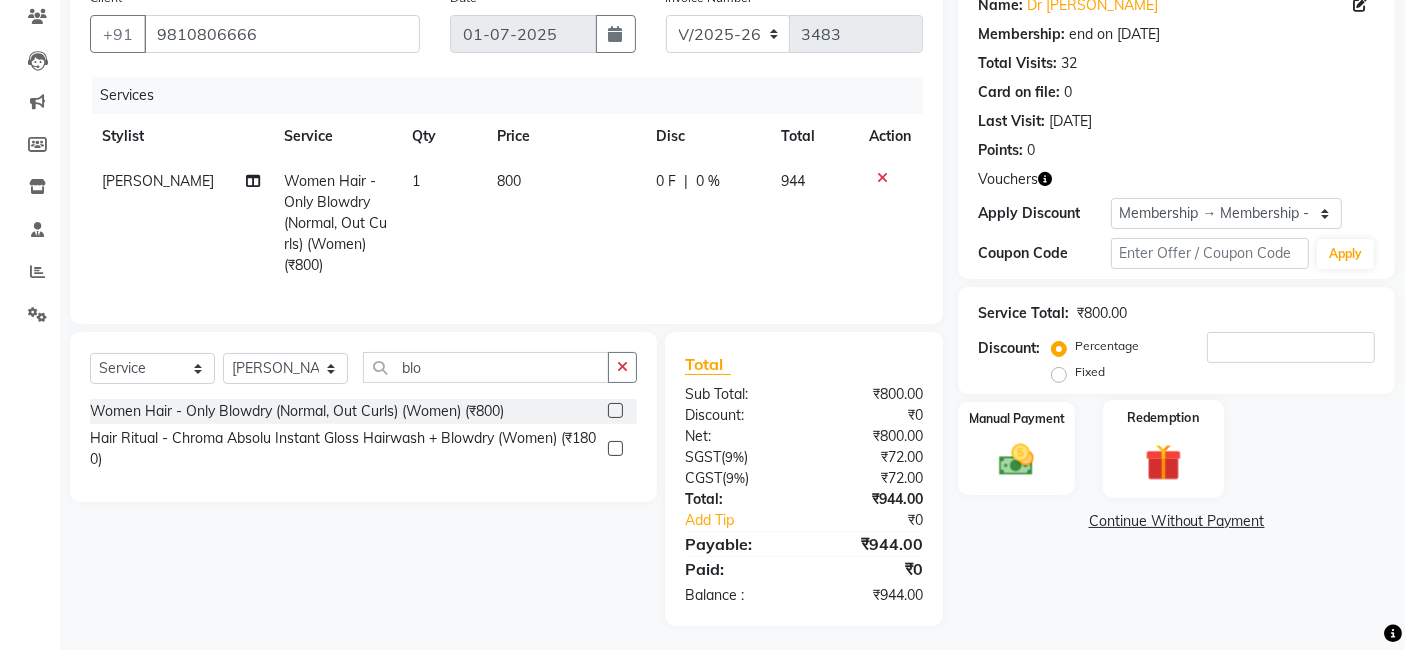 click on "Redemption" 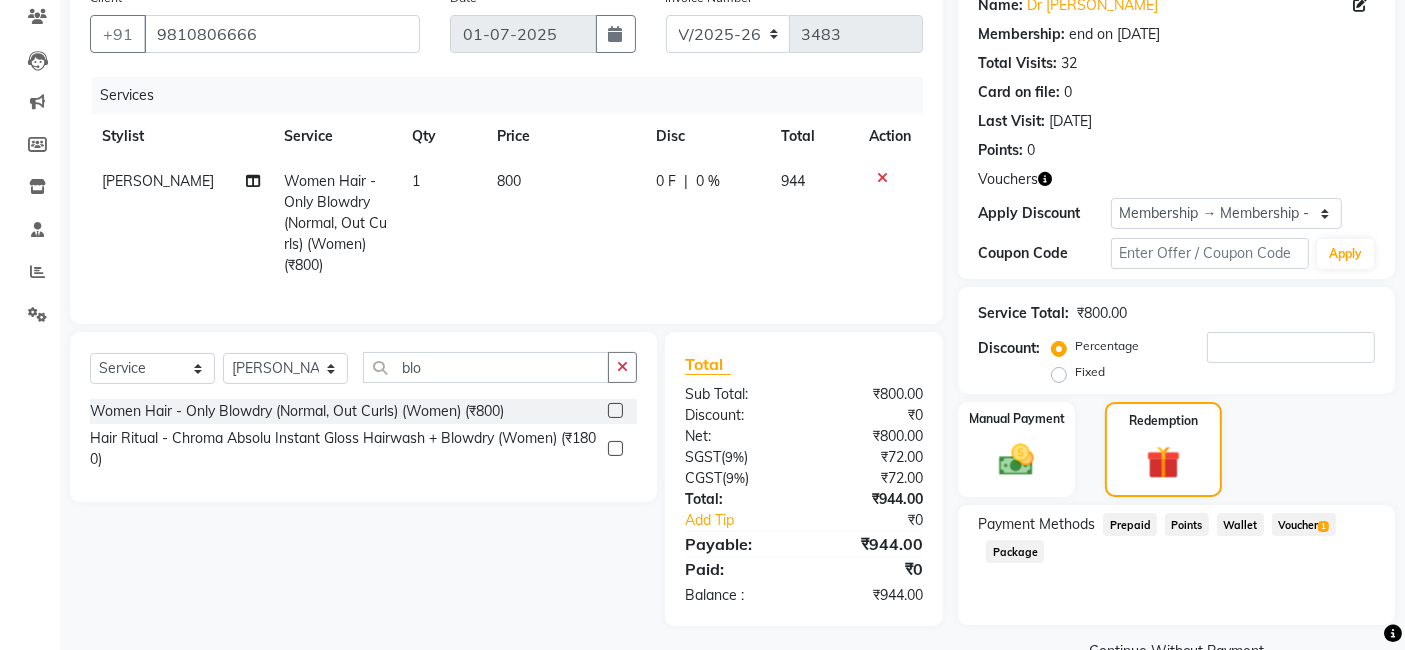 click 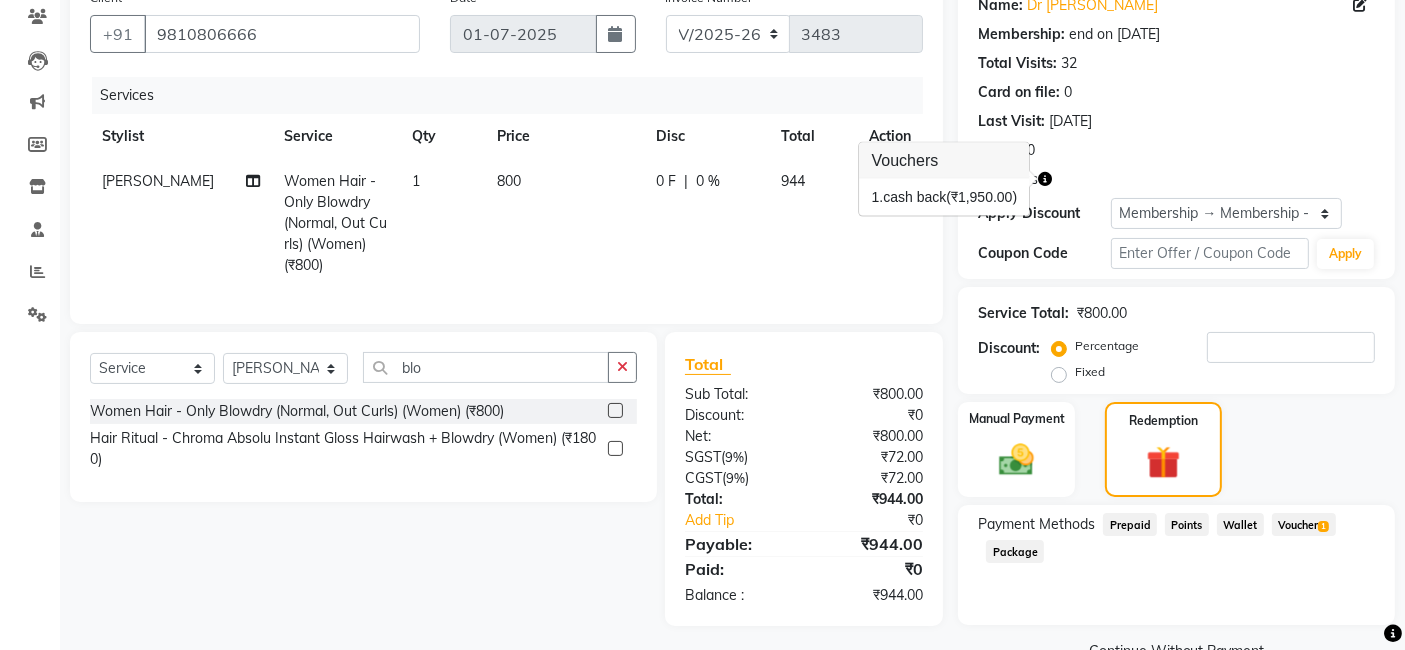 click on "Voucher  1" 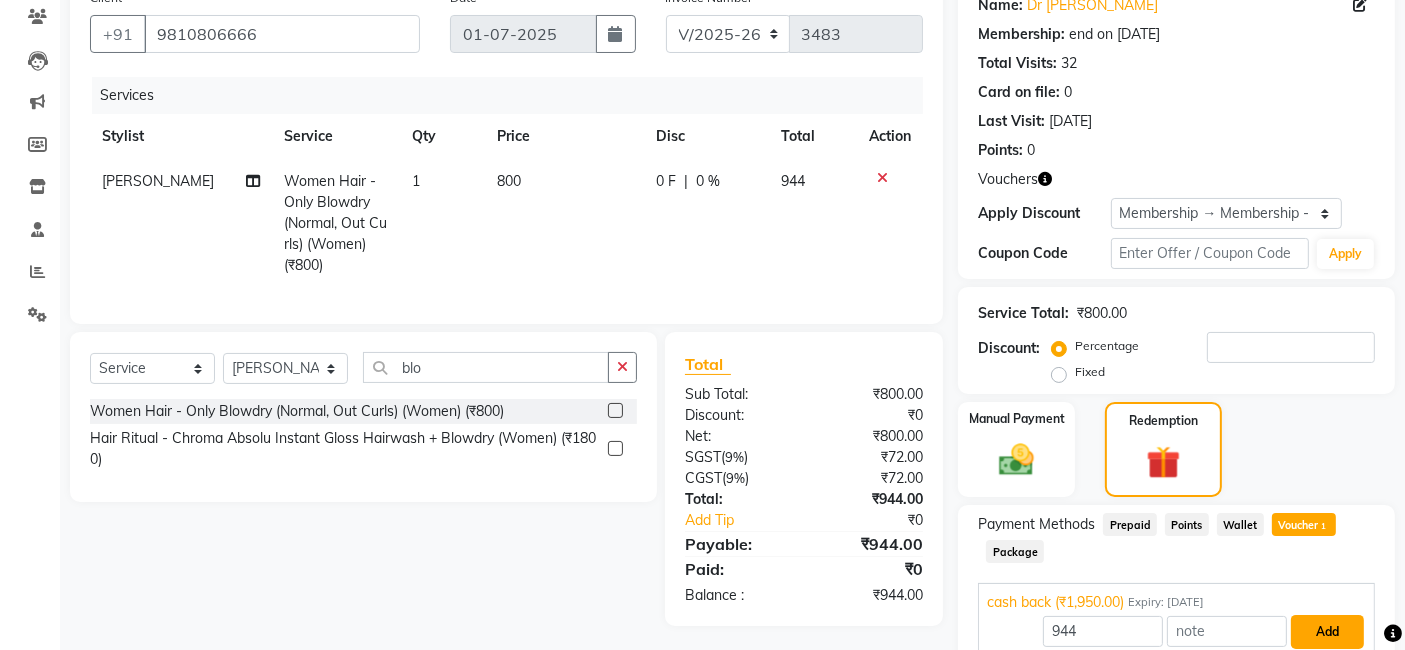 click on "Add" at bounding box center (1327, 632) 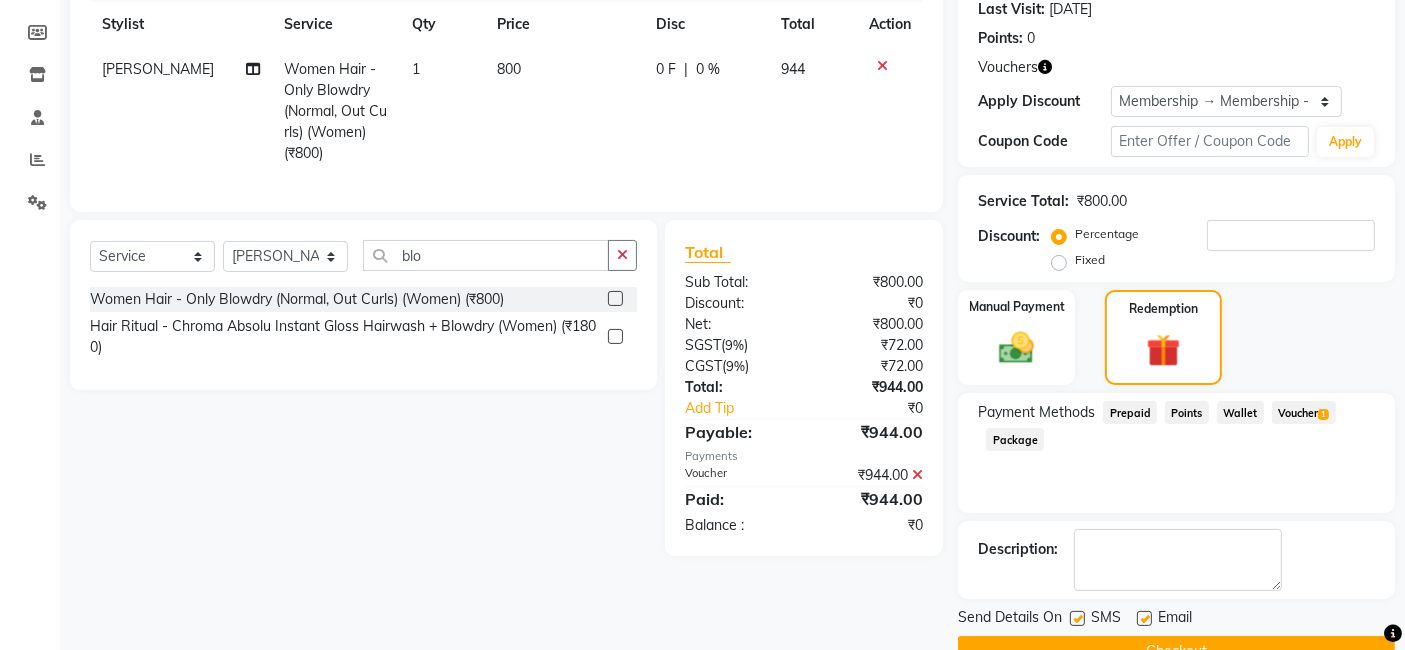 scroll, scrollTop: 328, scrollLeft: 0, axis: vertical 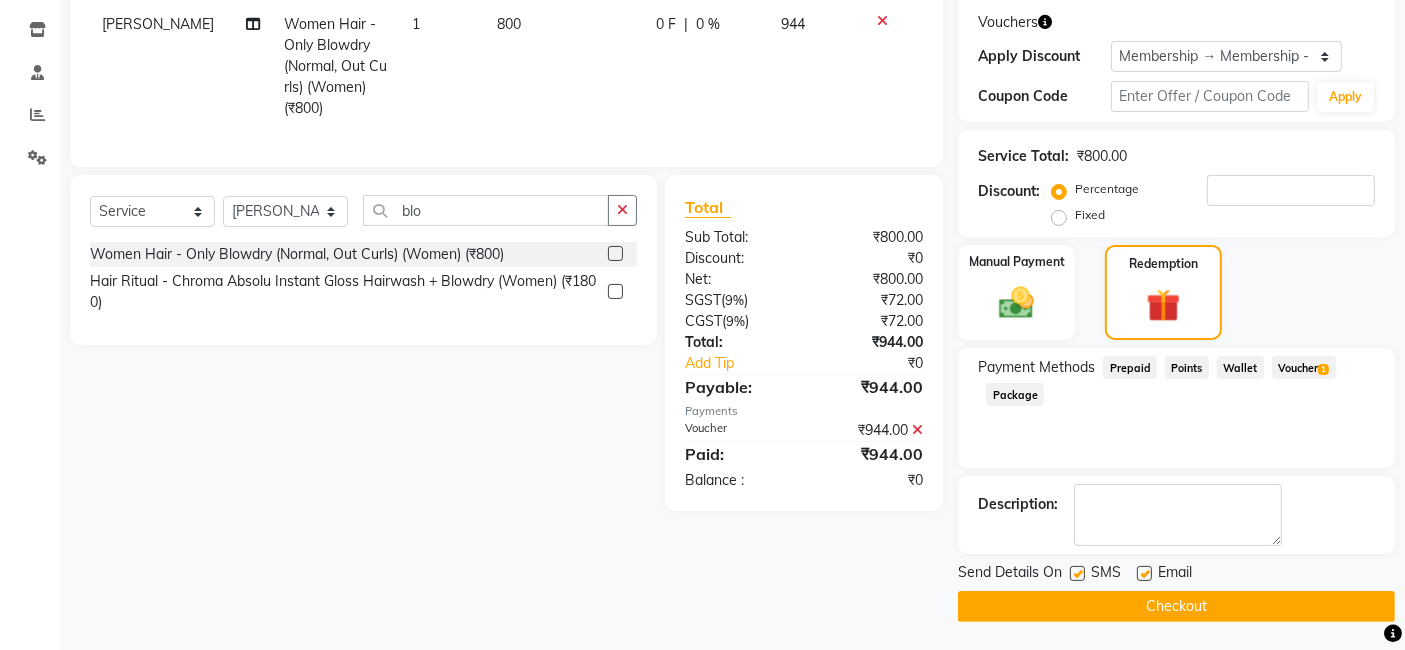 click on "Checkout" 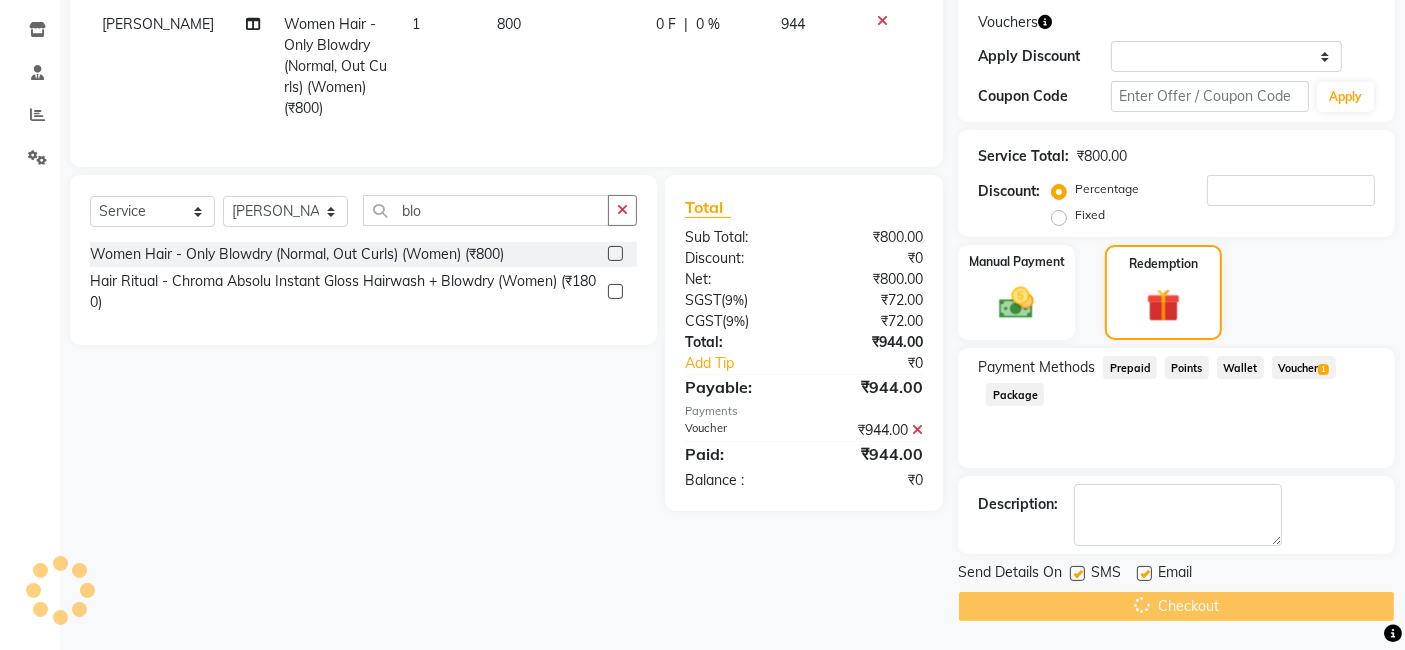 scroll, scrollTop: 0, scrollLeft: 0, axis: both 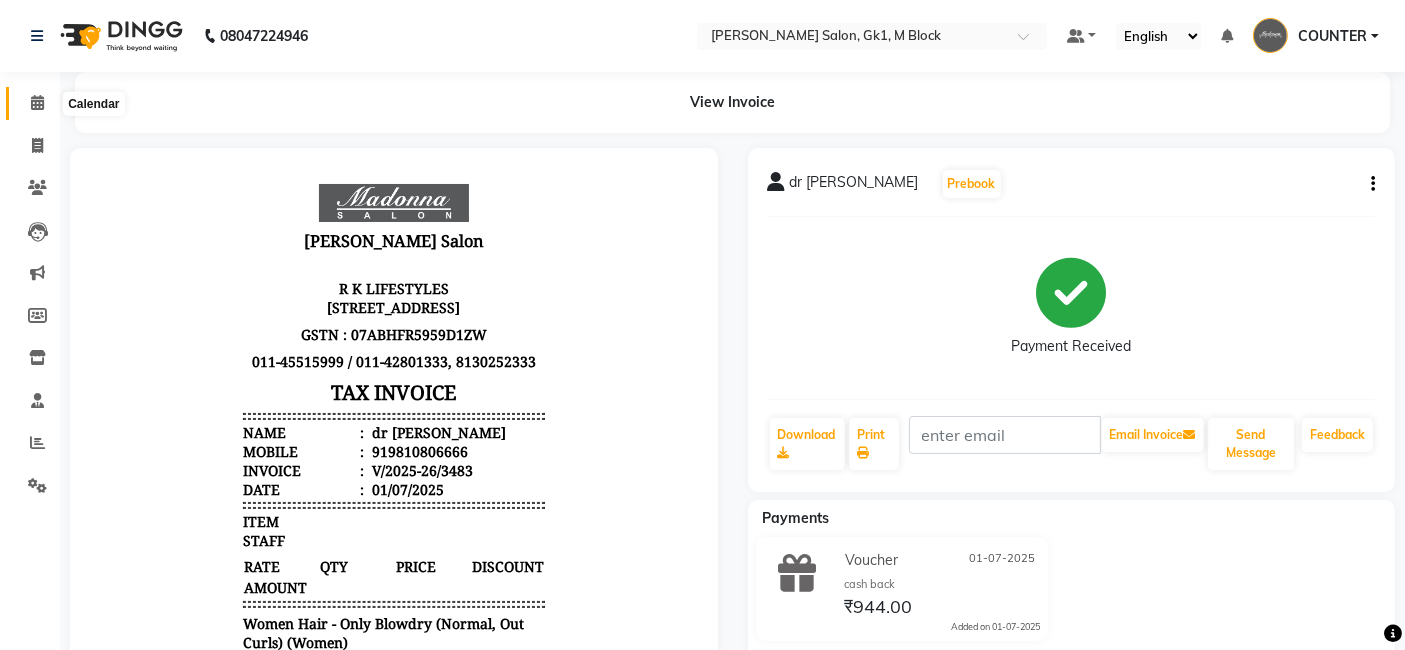 click 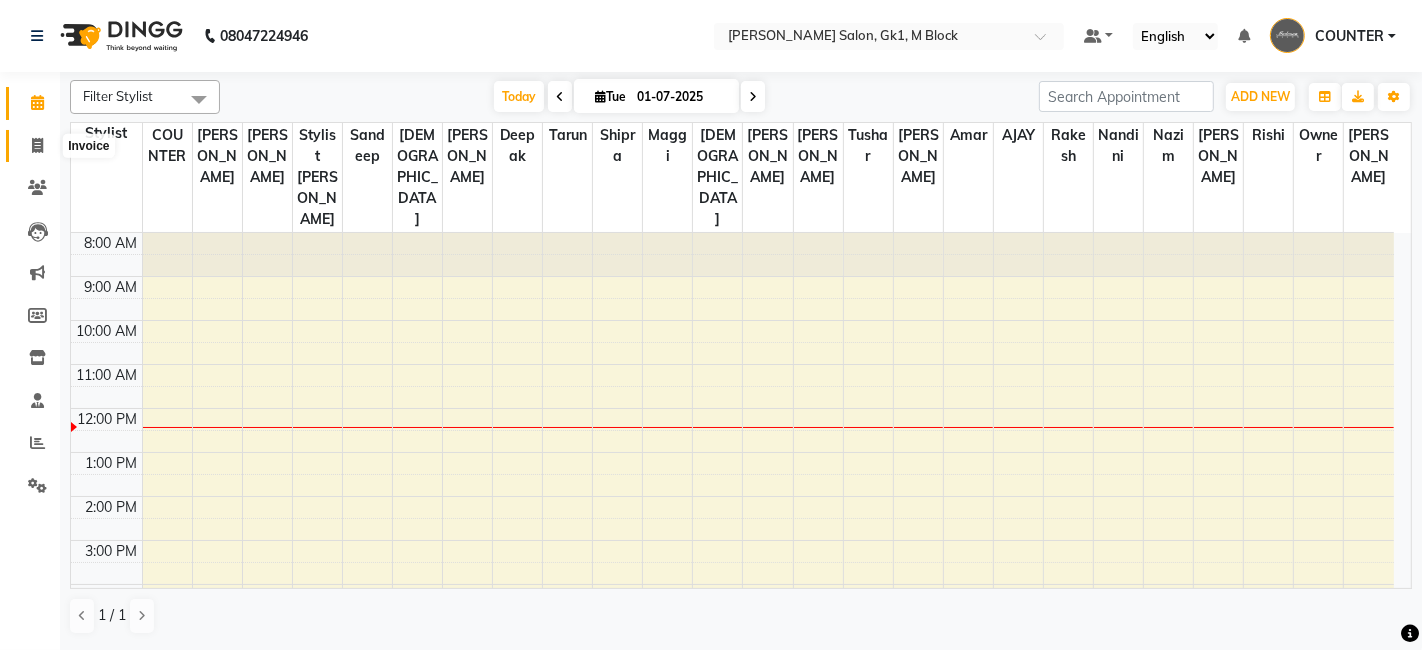 click 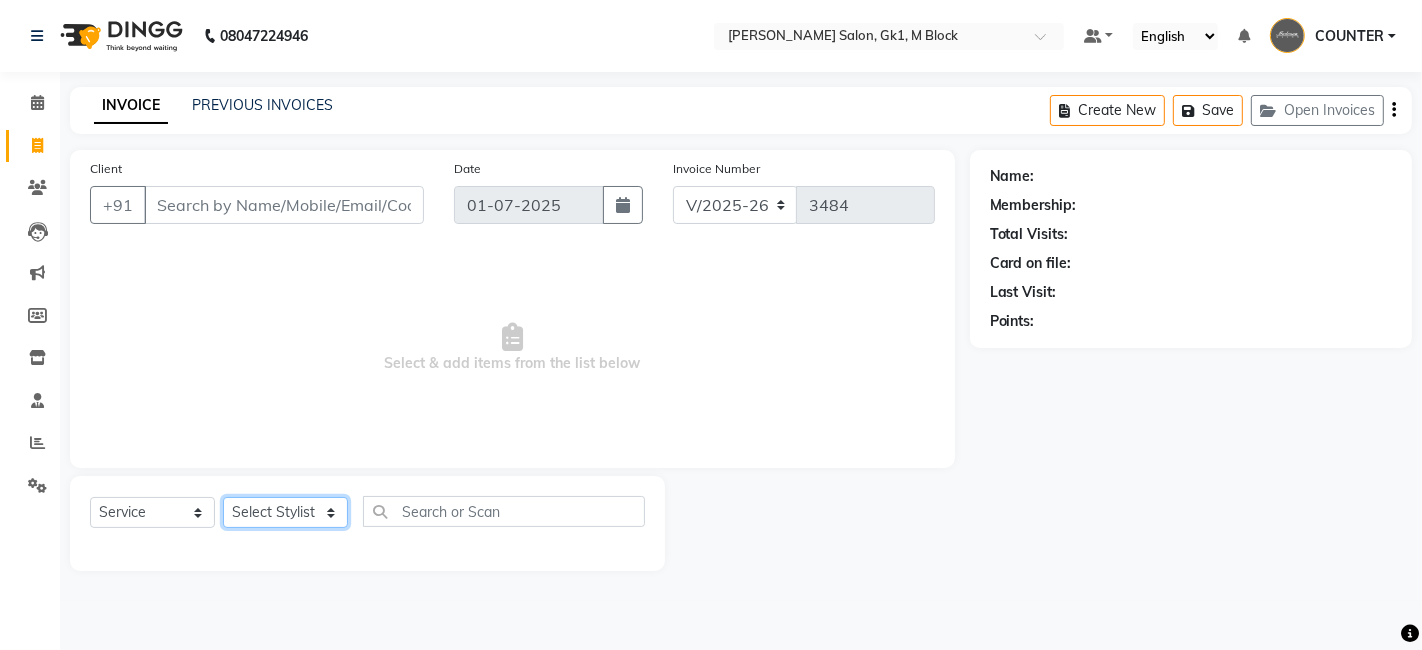 click on "Select Stylist AJAY Amar Ankush Ashu Beauty Tanuja COUNTER Deepak Esha Husain Maggi Manjit Nandini Nazim Owner Owner Rakesh Rishi Sandeep Shipra Sonu Stylist Rajesh Sushma Tarun Tushar Vaibhav Vipin" 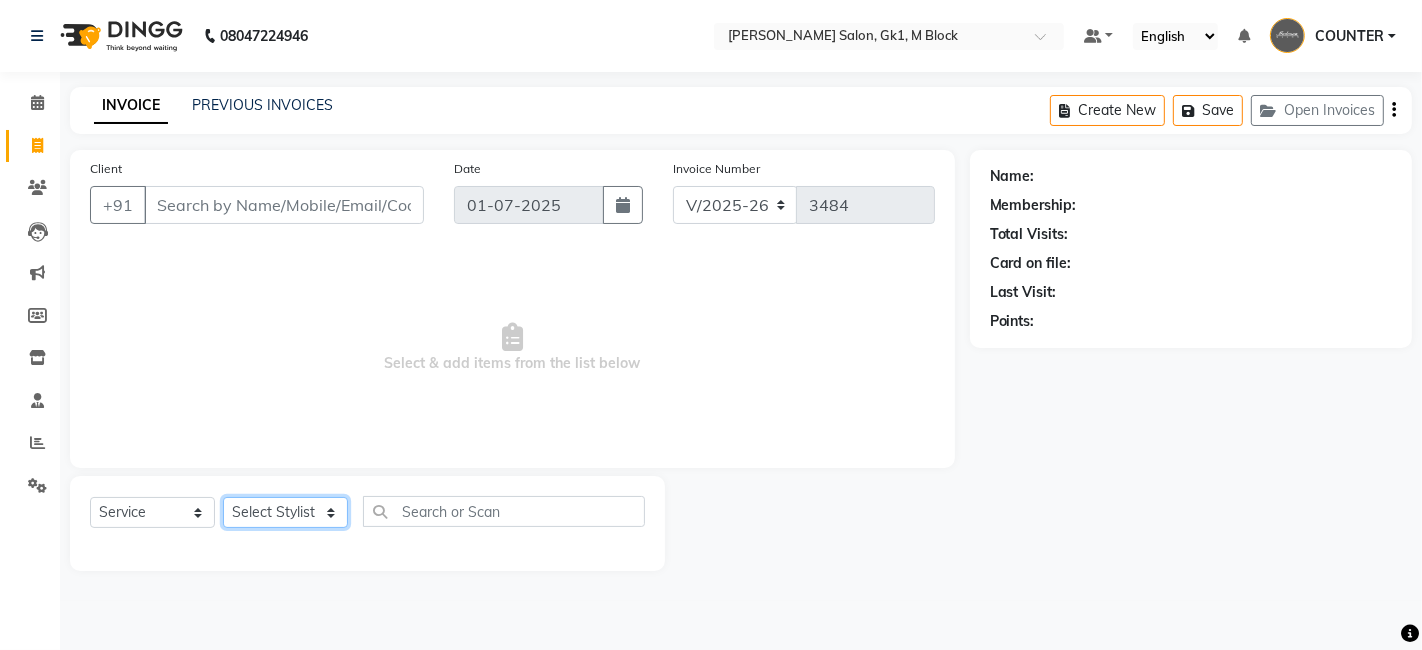select on "47632" 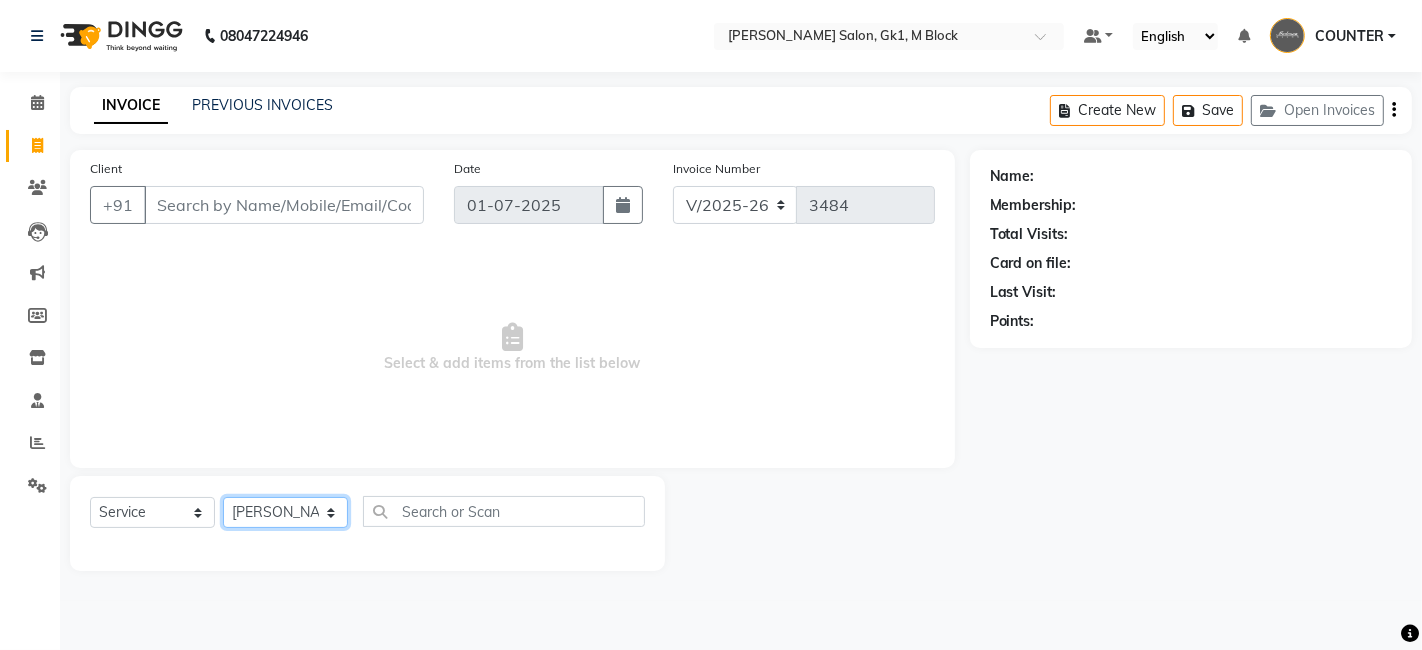 click on "Select Stylist AJAY Amar Ankush Ashu Beauty Tanuja COUNTER Deepak Esha Husain Maggi Manjit Nandini Nazim Owner Owner Rakesh Rishi Sandeep Shipra Sonu Stylist Rajesh Sushma Tarun Tushar Vaibhav Vipin" 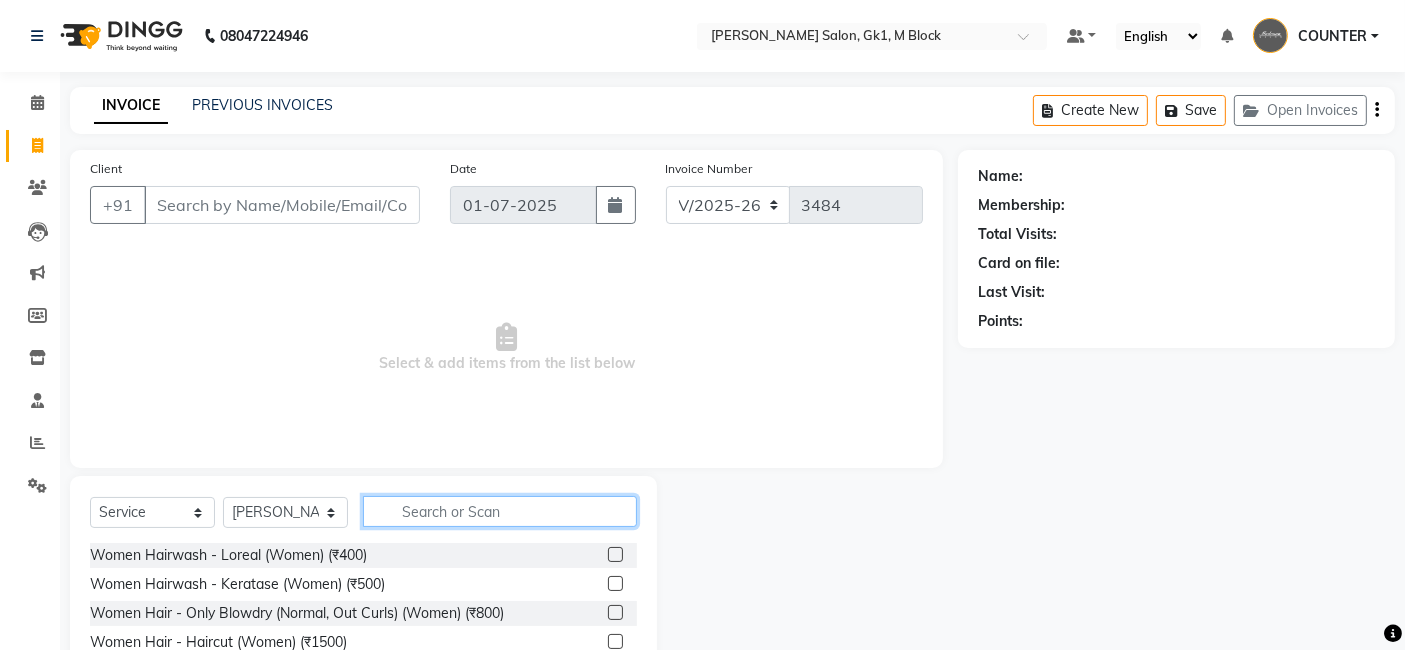 click 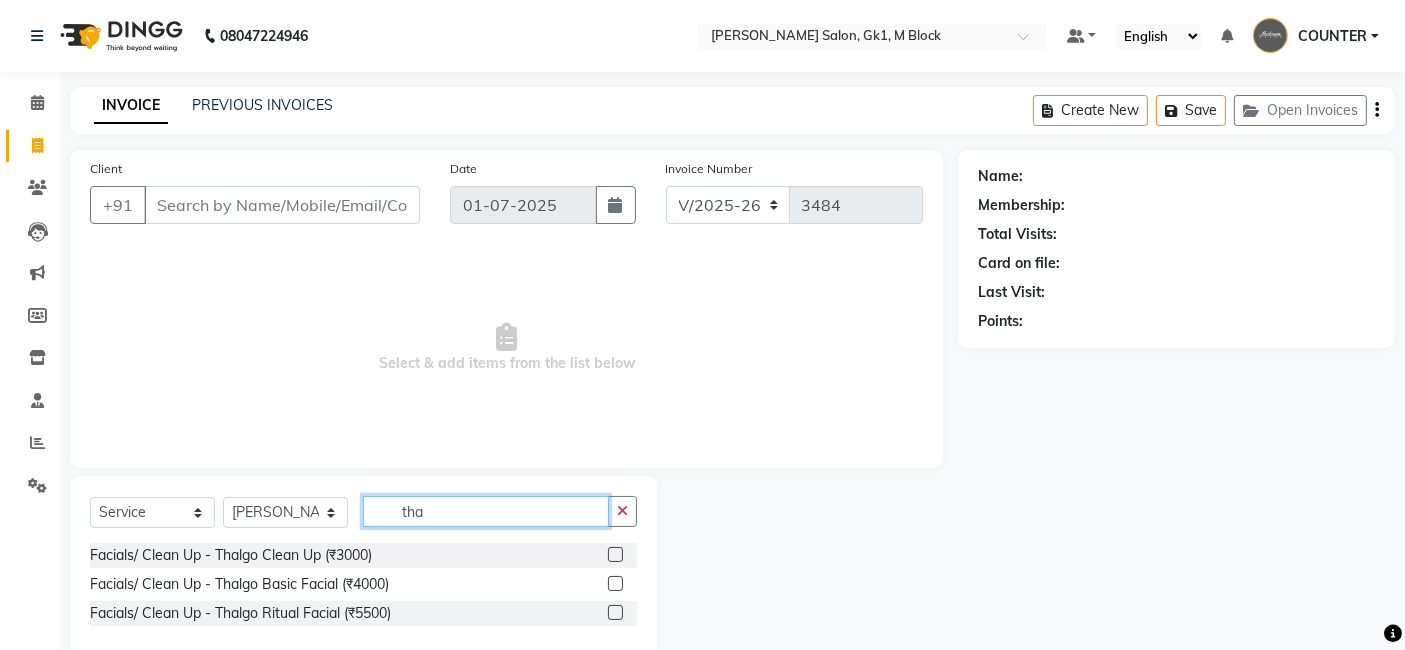 type on "tha" 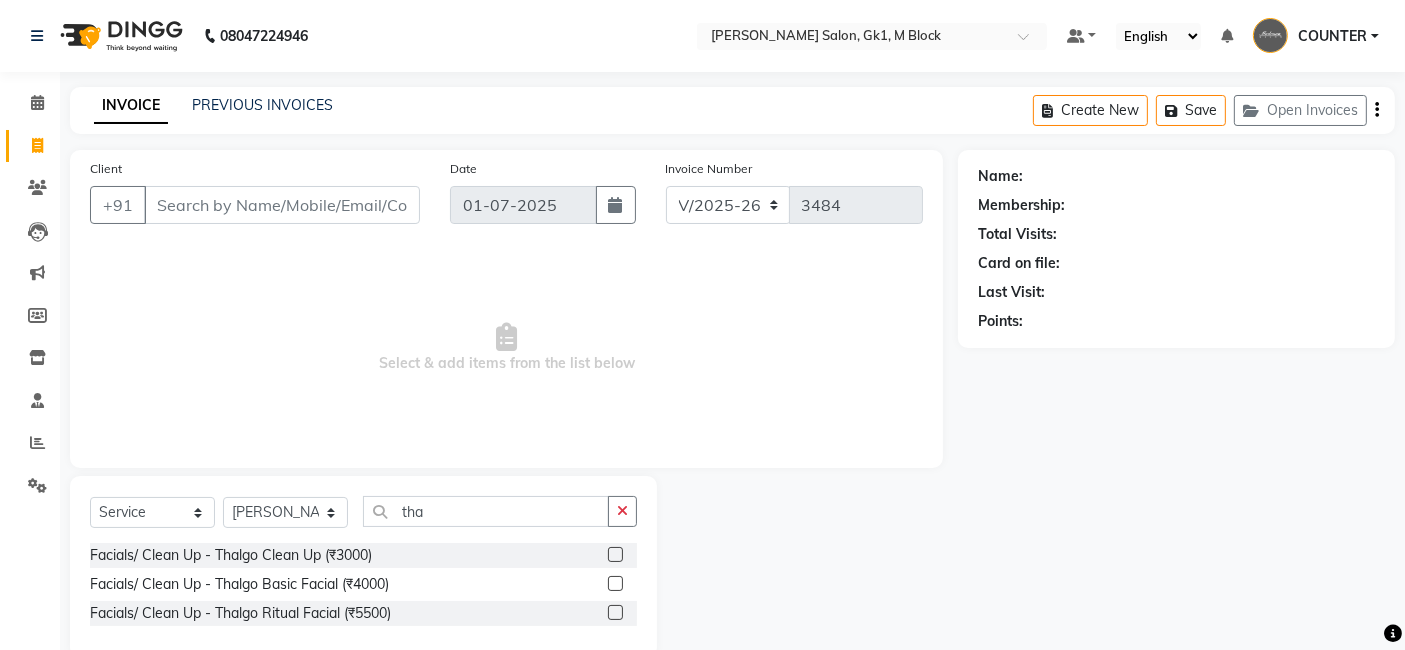 click 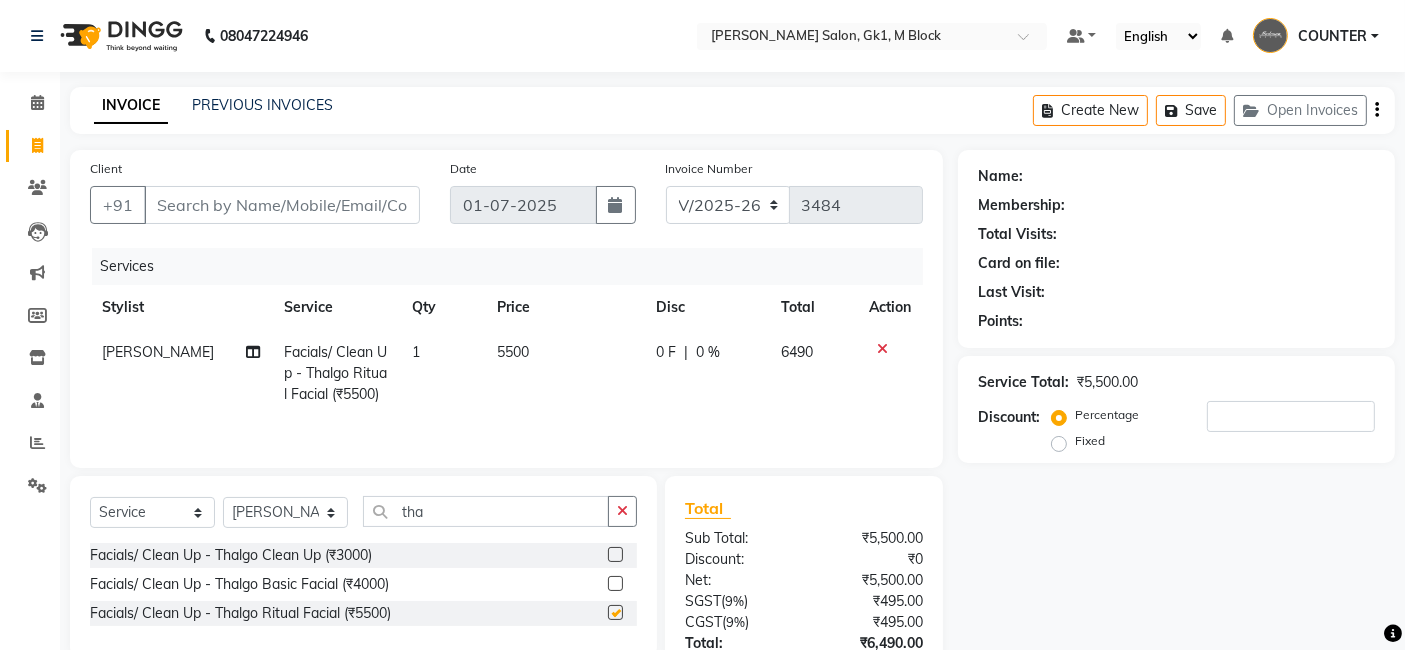 checkbox on "false" 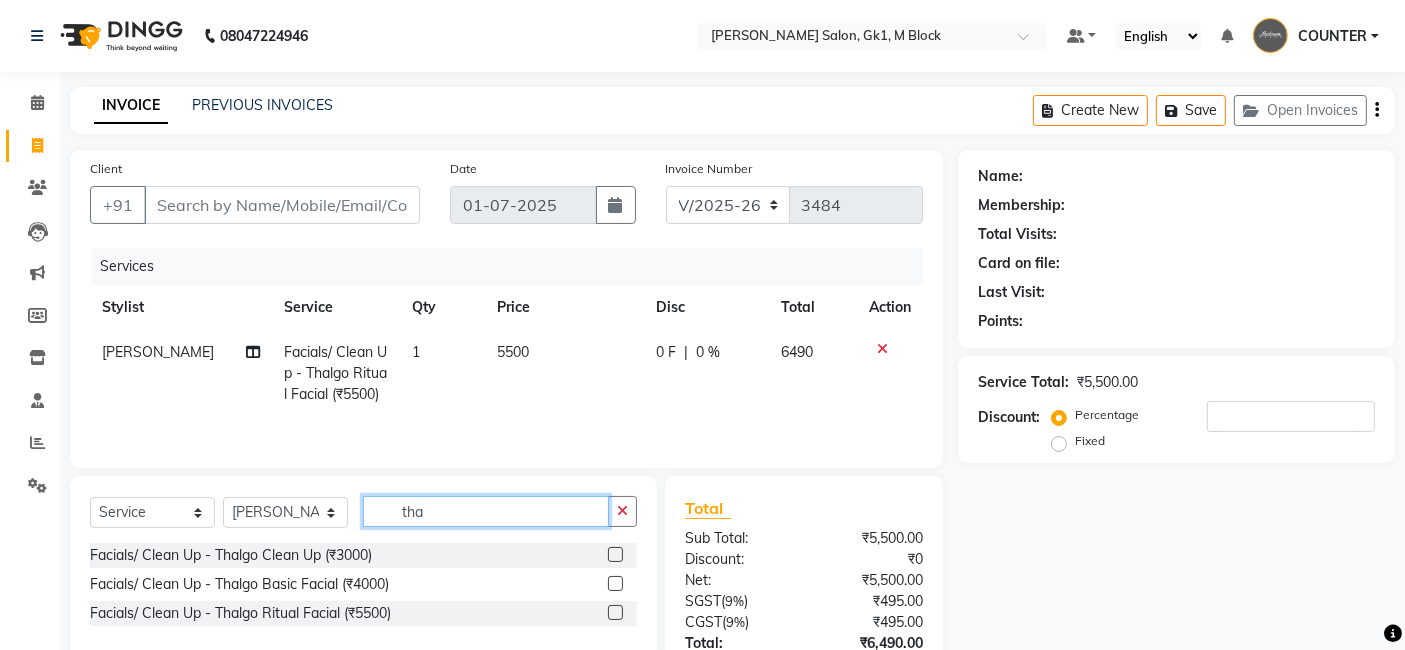 click on "tha" 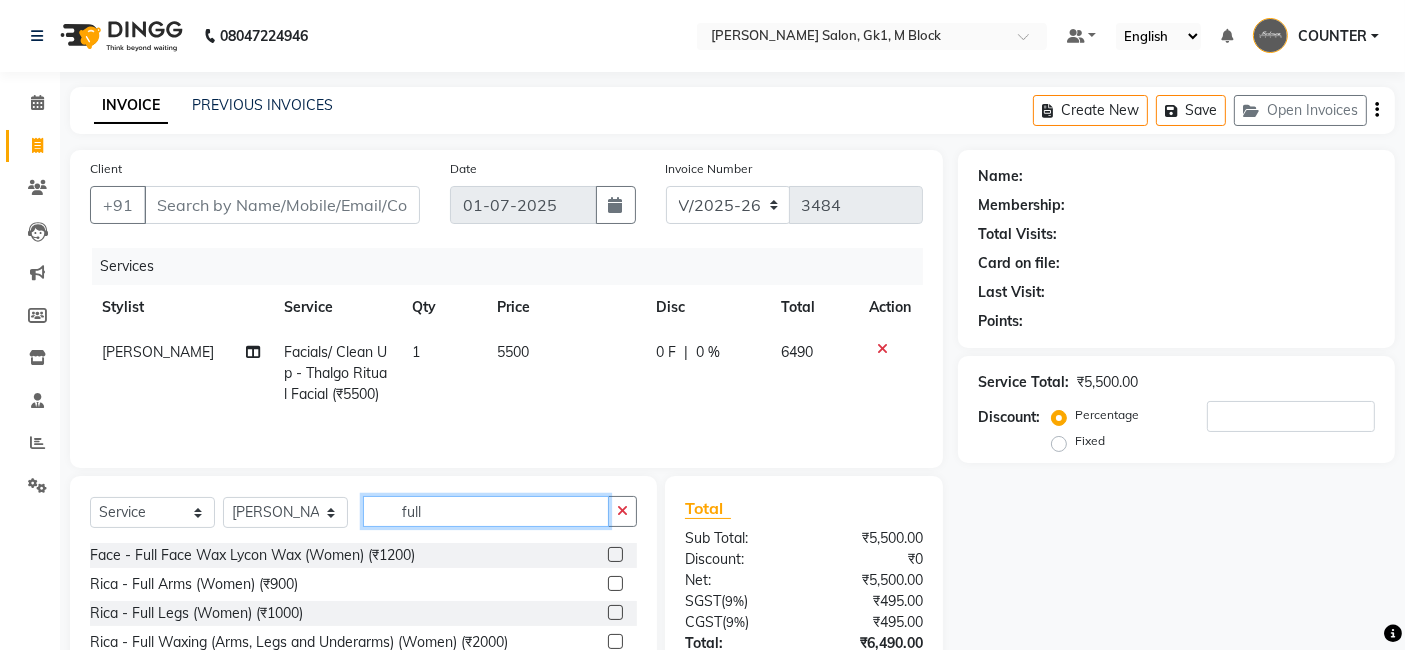 type on "full" 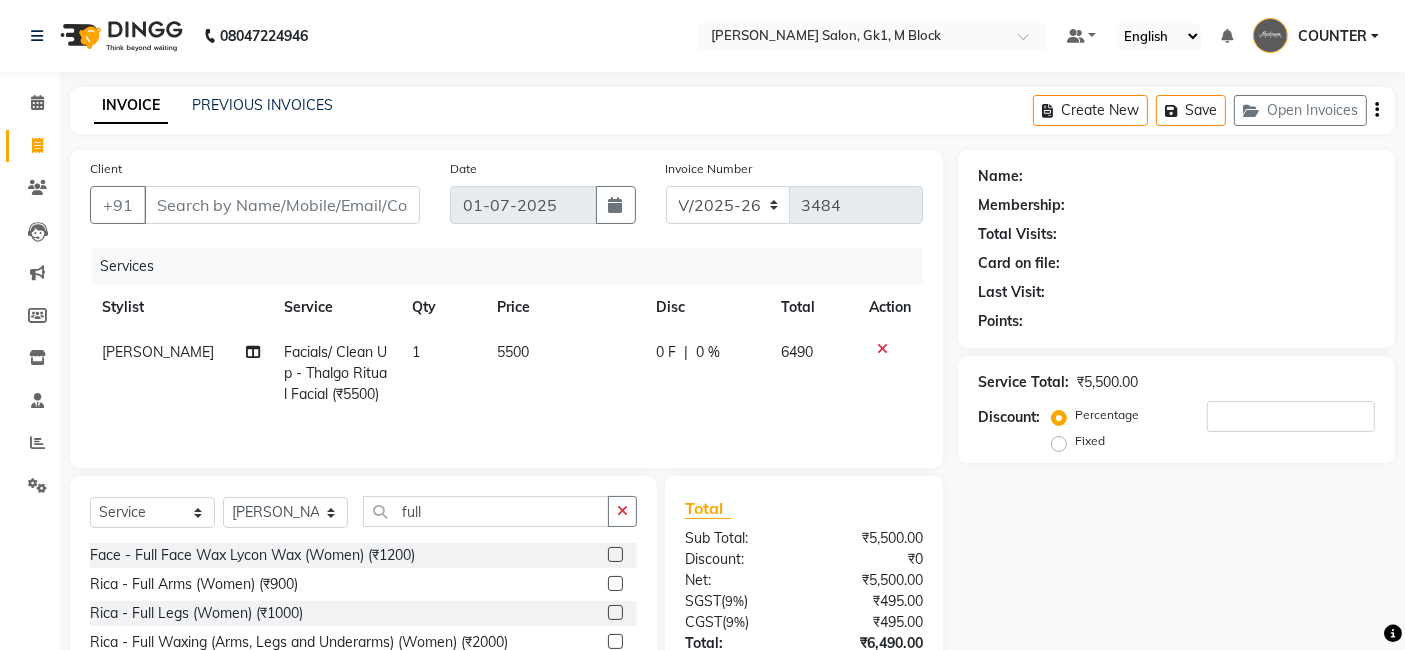 click 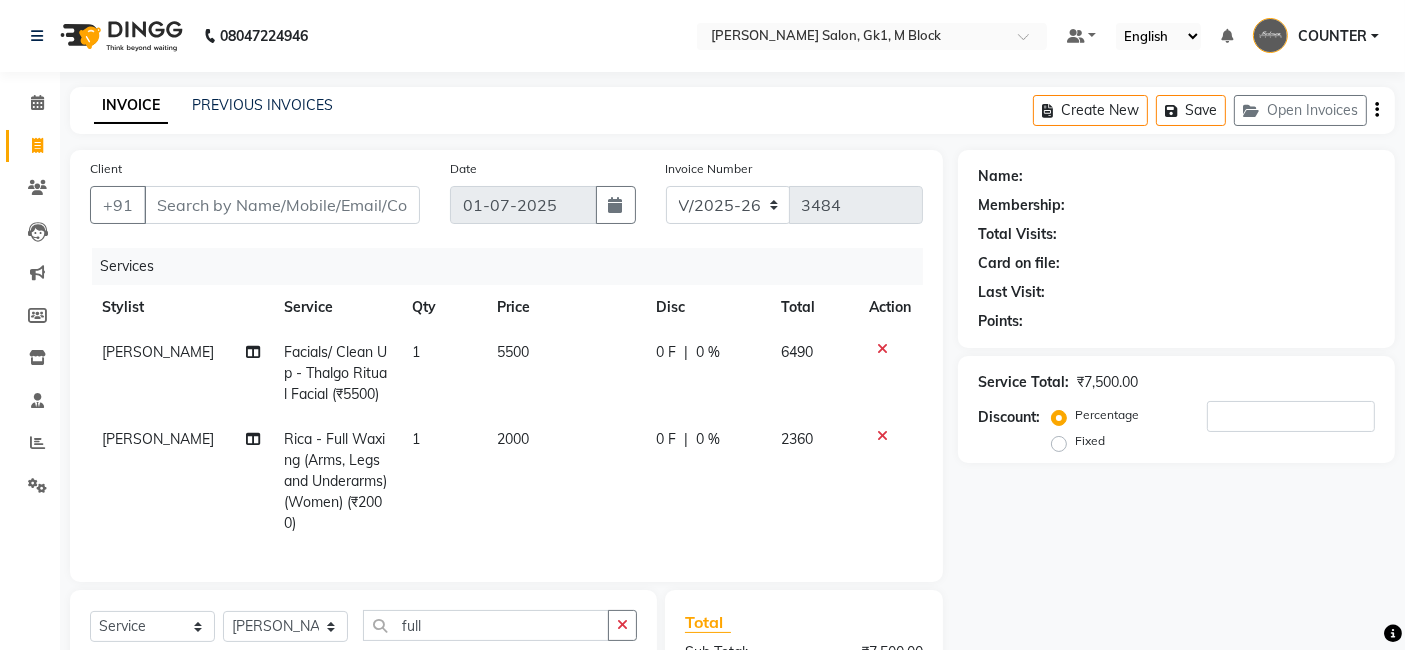 checkbox on "false" 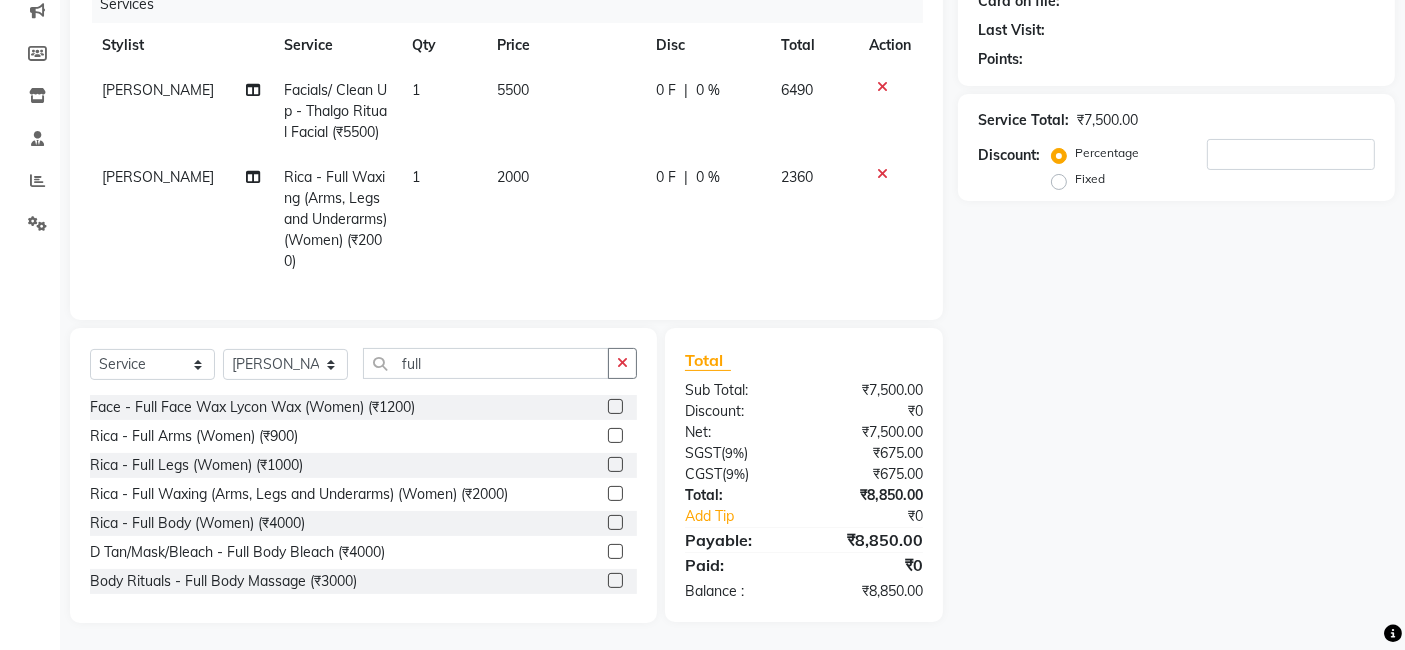 scroll, scrollTop: 281, scrollLeft: 0, axis: vertical 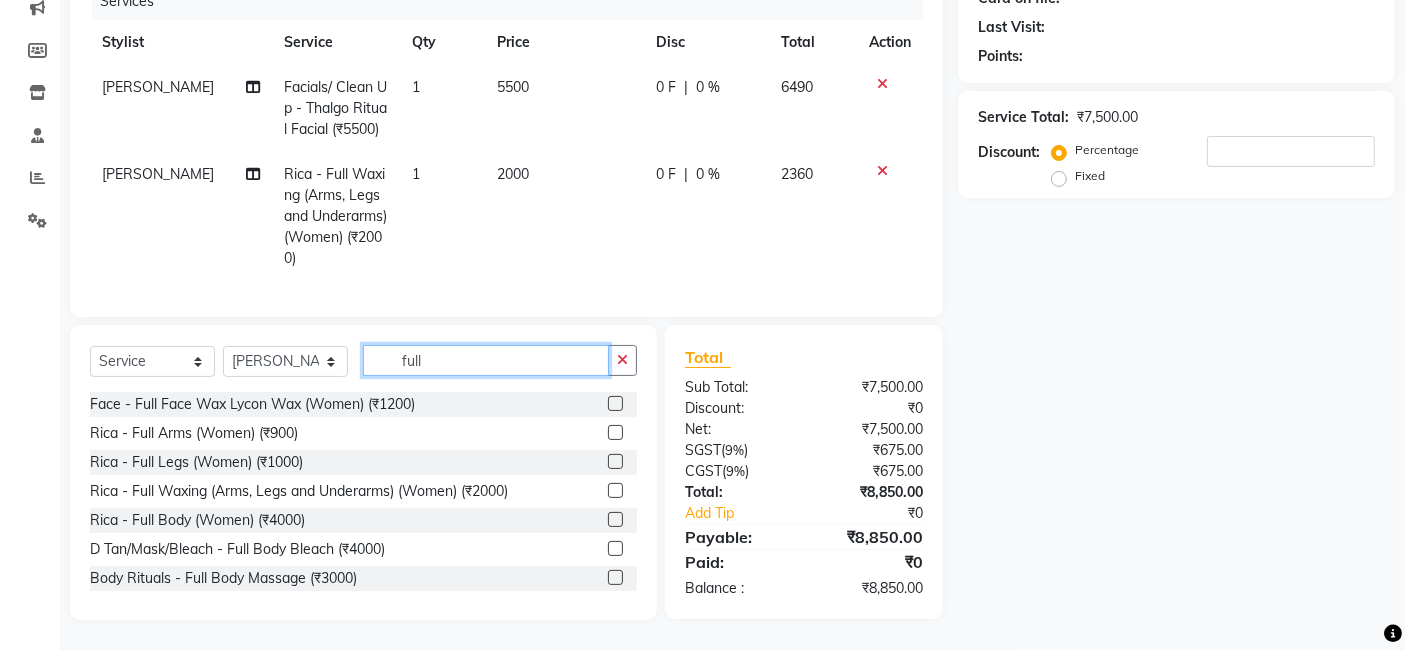 click on "full" 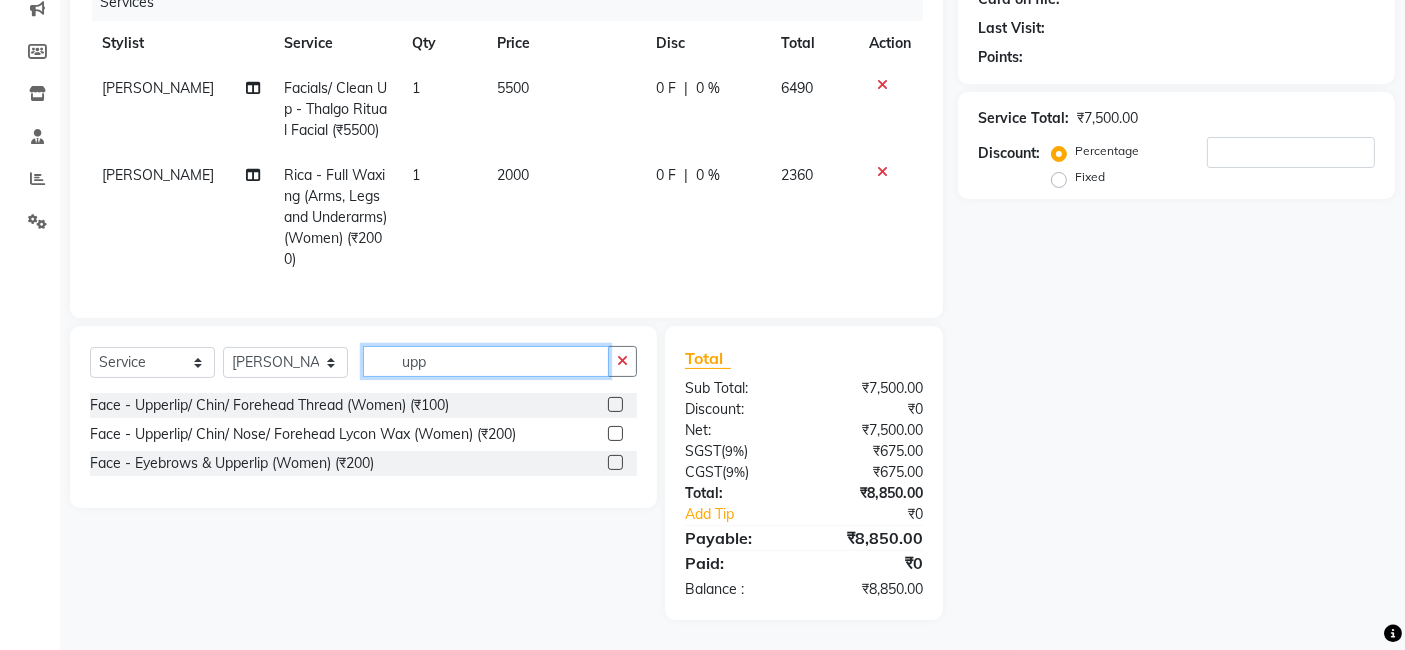 scroll, scrollTop: 280, scrollLeft: 0, axis: vertical 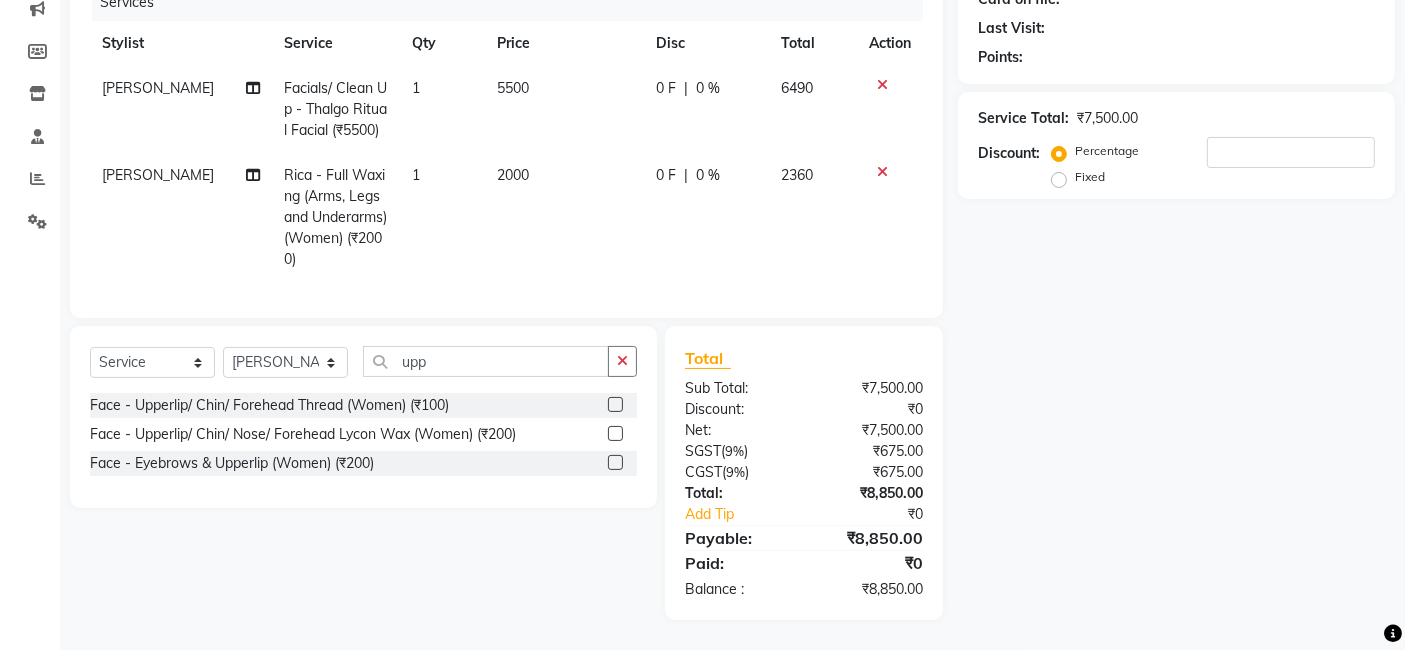 click 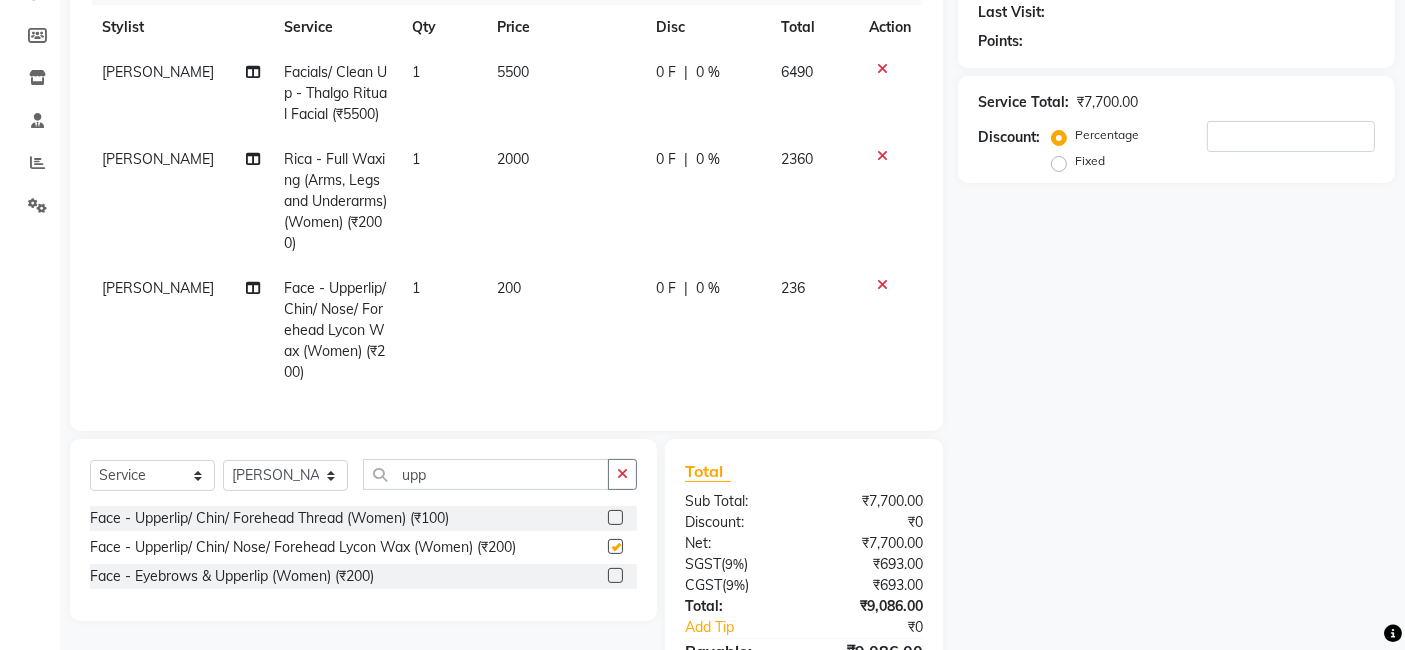 checkbox on "false" 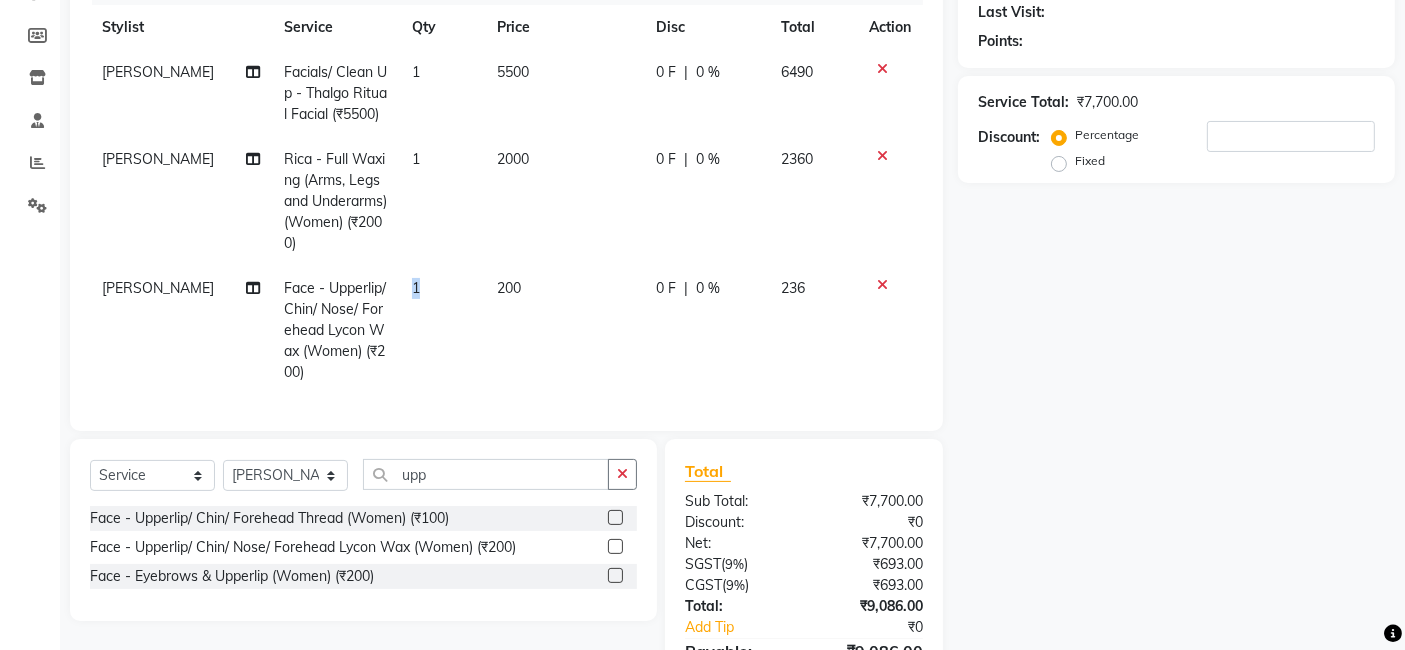drag, startPoint x: 400, startPoint y: 290, endPoint x: 425, endPoint y: 290, distance: 25 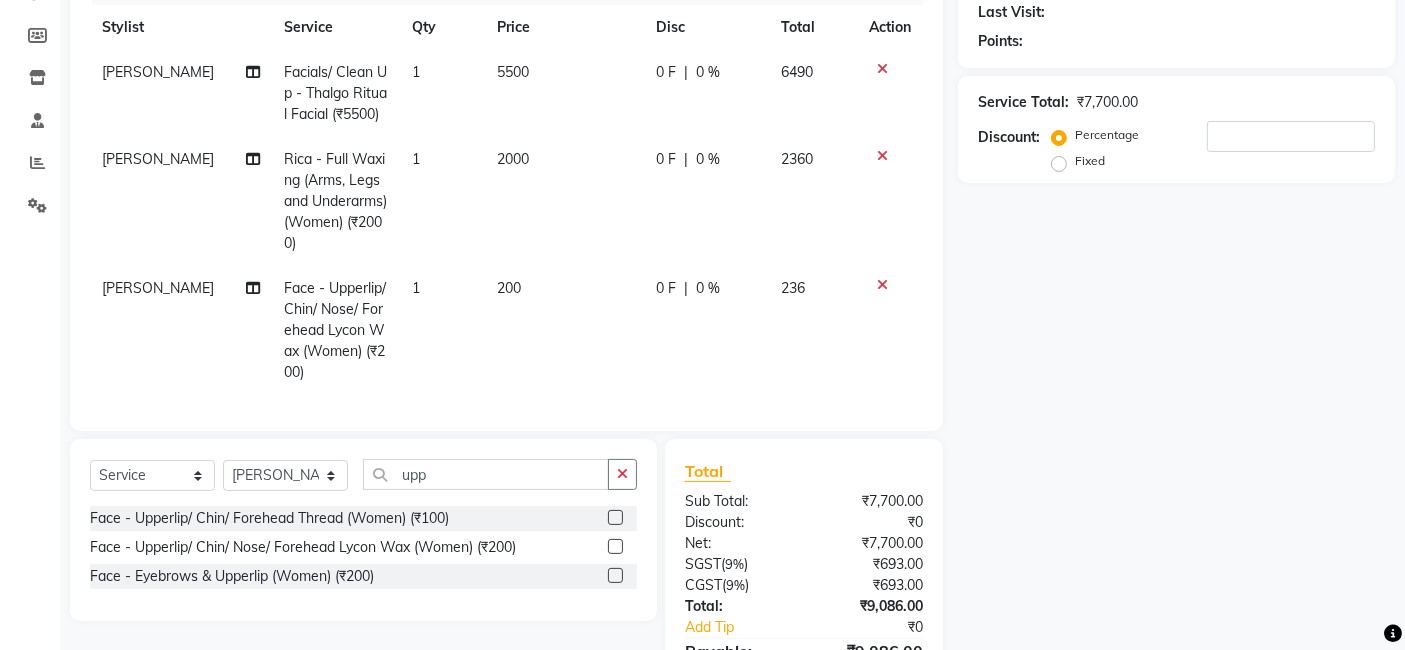 select on "47632" 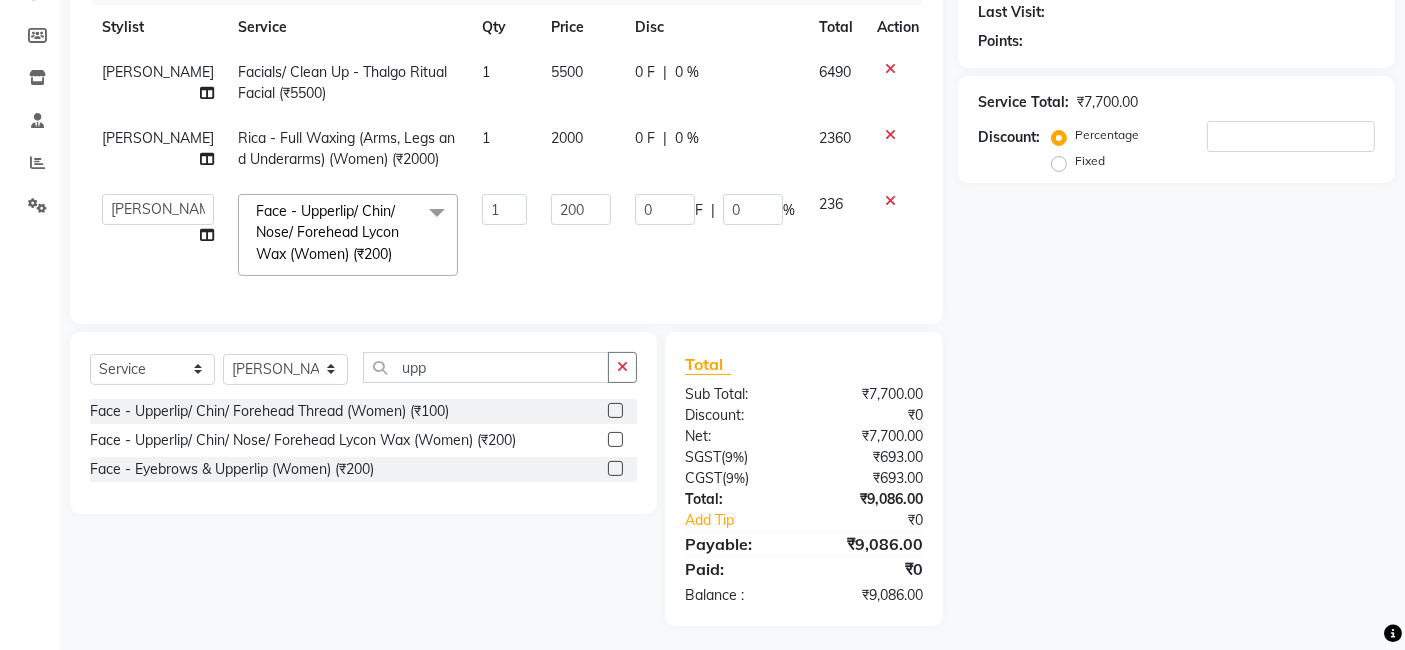 click on "Services Stylist Service Qty Price Disc Total Action Beauty Tanuja Facials/ Clean Up - Thalgo Ritual Facial  (₹5500) 1 5500 0 F | 0 % 6490 Beauty Tanuja Rica - Full Waxing (Arms, Legs and Underarms) (Women) (₹2000) 1 2000 0 F | 0 % 2360  AJAY   Amar   Ankush   Ashu   Beauty Tanuja   COUNTER   Deepak   Esha   Husain   Maggi   Manjit   Nandini   Nazim   Owner   Owner   Rakesh   Rishi   Sandeep   Shipra   Sonu   Stylist Rajesh   Sushma   Tarun   Tushar   Vaibhav   Vipin  Face - Upperlip/ Chin/ Nose/ Forehead Lycon Wax (Women) (₹200)  x Women Hairwash  - Loreal  (Women) (₹400) Women Hairwash - Keratase  (Women) (₹500) Women Hair  - Only Blowdry (Normal, Out Curls) (Women) (₹800) Women Hair  - Haircut (Women) (₹1500) Women Hair  - Ironing (Women) (₹1000) Women Hair  - Iron Curls / Tong Curls (Women) (₹1200) Women Hair  - Head Oil Massage (olive, coconut) (Women) (₹800) Women Hair  - Head Oil Massage Bringraj (base olive oil) (Women) (₹1500) Women Hair  - Olaplex Treatment (Women) (₹2500) 1" 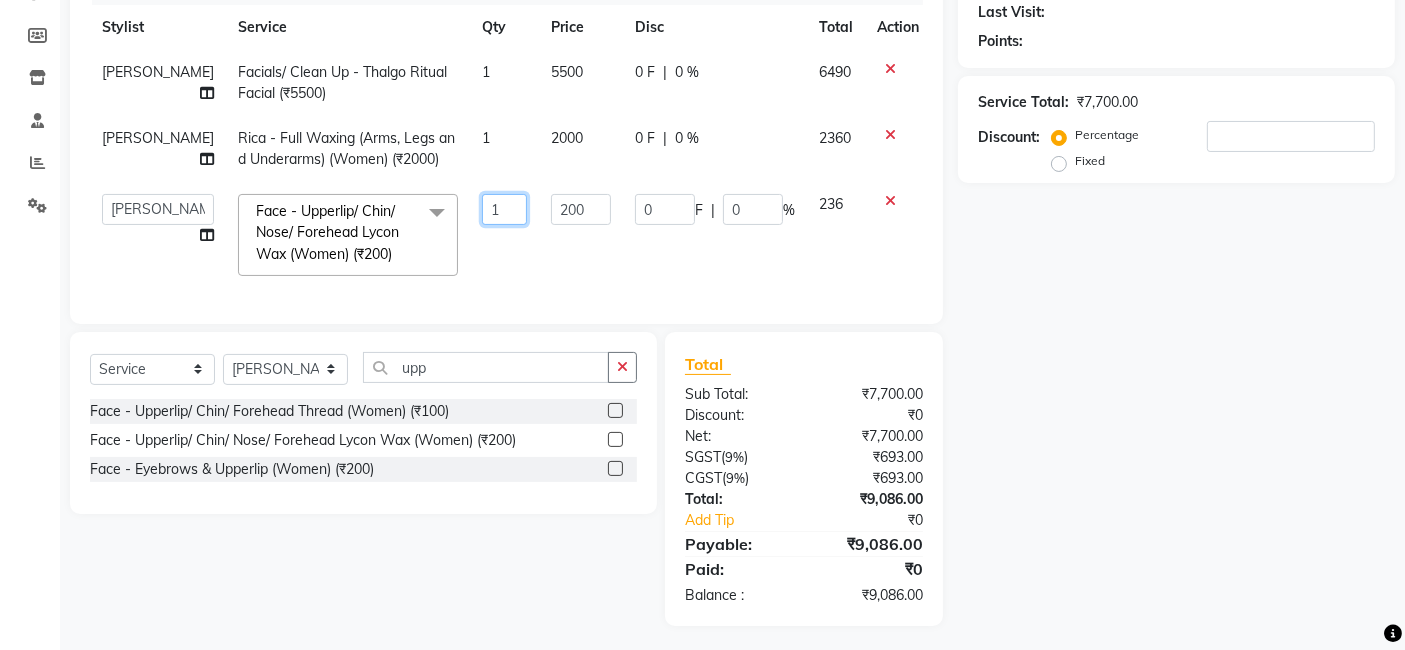 click on "1" 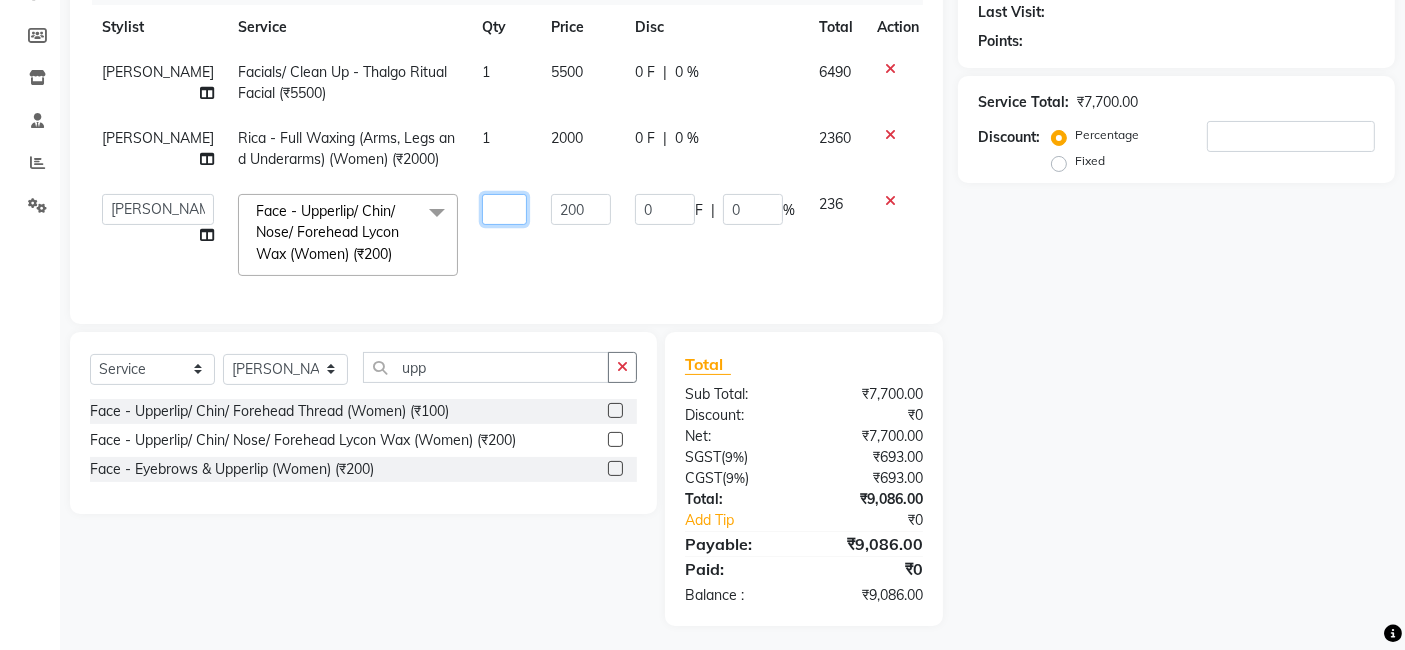 type on "2" 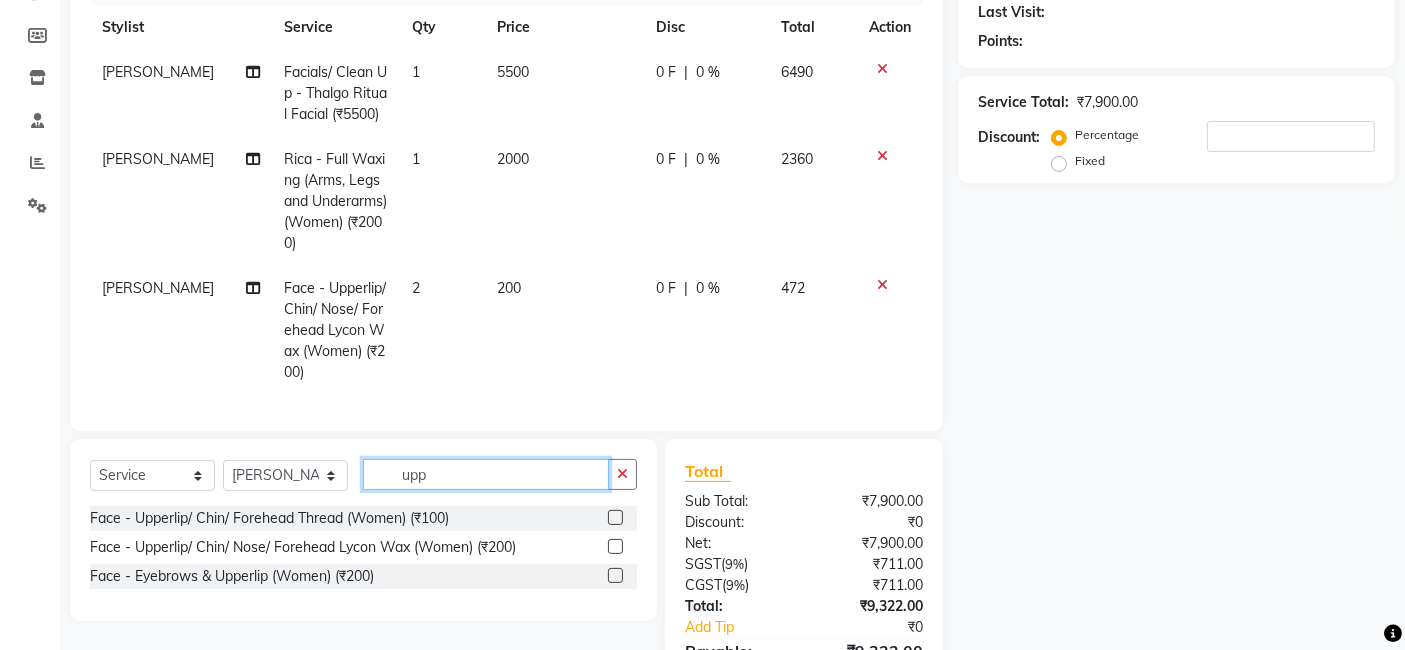 click on "Client +91 Date 01-07-2025 Invoice Number V/2025 V/2025-26 3484 Services Stylist Service Qty Price Disc Total Action Beauty Tanuja Facials/ Clean Up - Thalgo Ritual Facial  (₹5500) 1 5500 0 F | 0 % 6490 Beauty Tanuja Rica - Full Waxing (Arms, Legs and Underarms) (Women) (₹2000) 1 2000 0 F | 0 % 2360 Beauty Tanuja Face - Upperlip/ Chin/ Nose/ Forehead Lycon Wax (Women) (₹200) 2 200 0 F | 0 % 472 Select  Service  Product  Membership  Package Voucher Prepaid Gift Card  Select Stylist AJAY Amar Ankush Ashu Beauty Tanuja COUNTER Deepak Esha Husain Maggi Manjit Nandini Nazim Owner Owner Rakesh Rishi Sandeep Shipra Sonu Stylist Rajesh Sushma Tarun Tushar Vaibhav Vipin upp Face - Upperlip/ Chin/ Forehead Thread (Women) (₹100)  Face - Upperlip/ Chin/ Nose/ Forehead Lycon Wax (Women) (₹200)  Face - Eyebrows & Upperlip (Women) (₹200)  Total Sub Total: ₹7,900.00 Discount: ₹0 Net: ₹7,900.00 SGST  ( 9% ) ₹711.00 CGST  ( 9% ) ₹711.00 Total: ₹9,322.00 Add Tip ₹0 Payable: ₹9,322.00 Paid: ₹0  :" 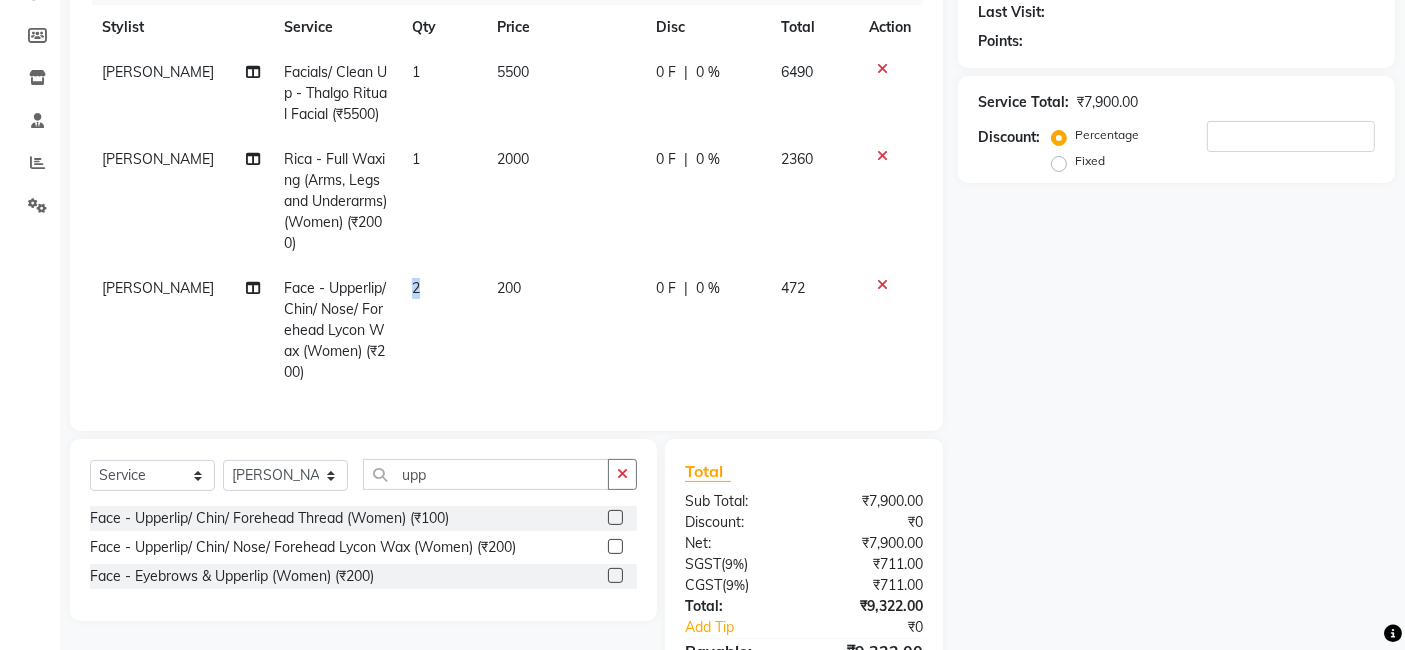 click on "2" 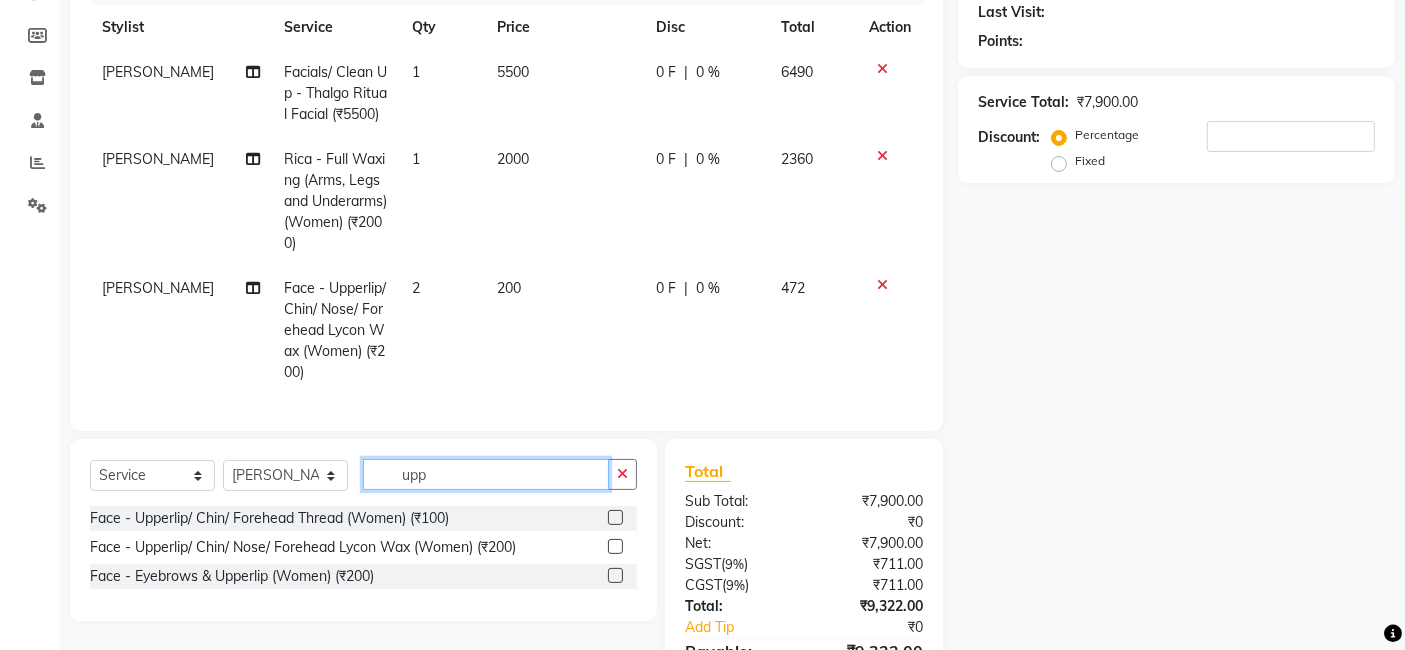 click on "upp" 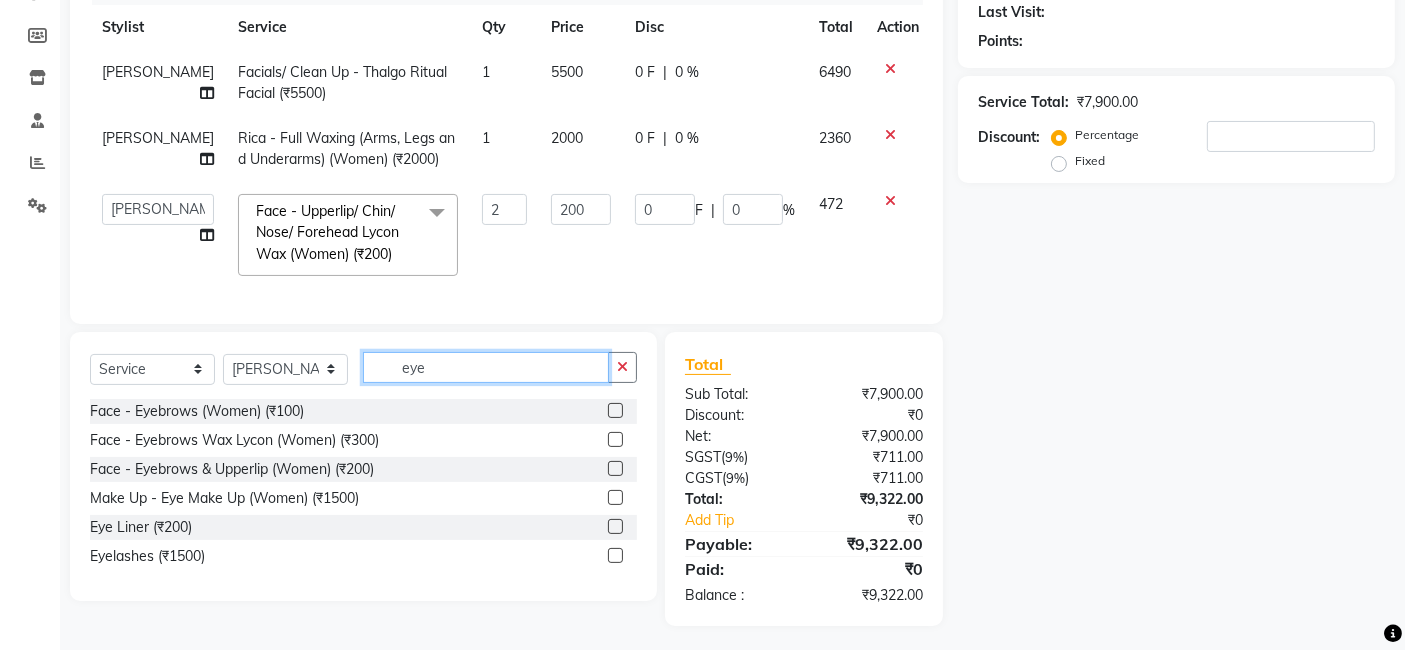 type on "eye" 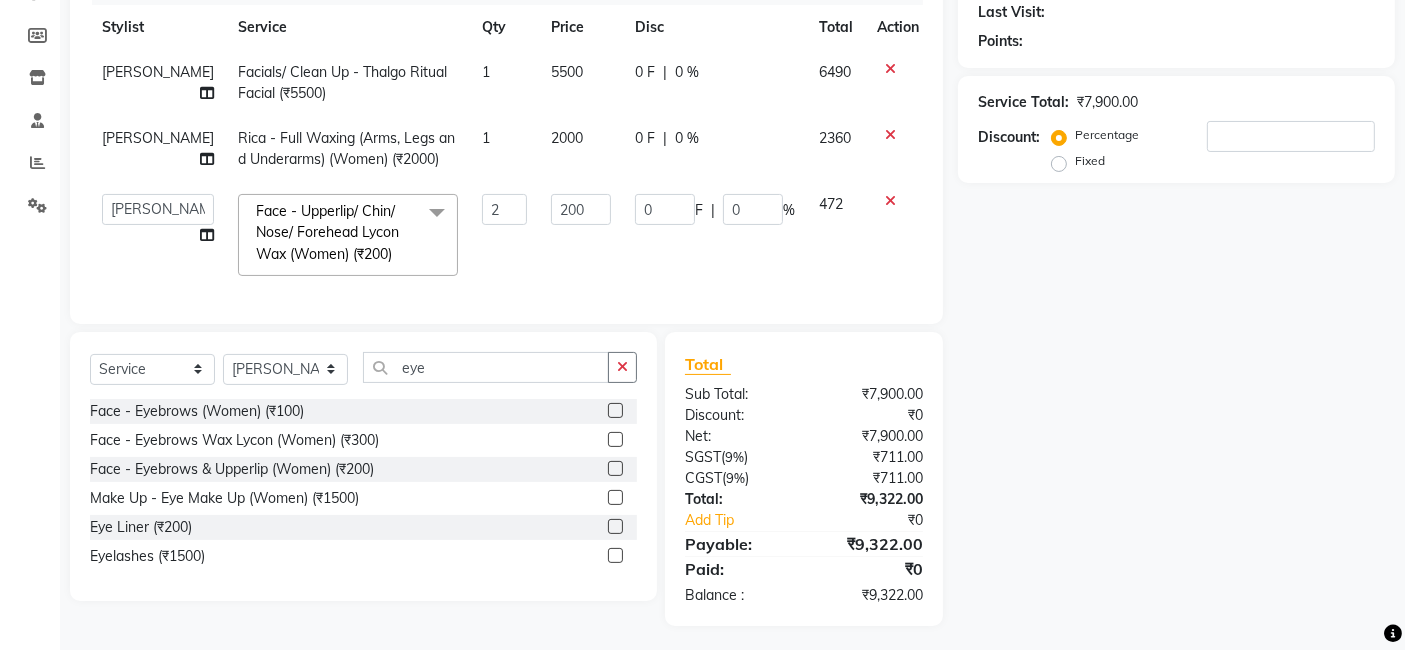 click 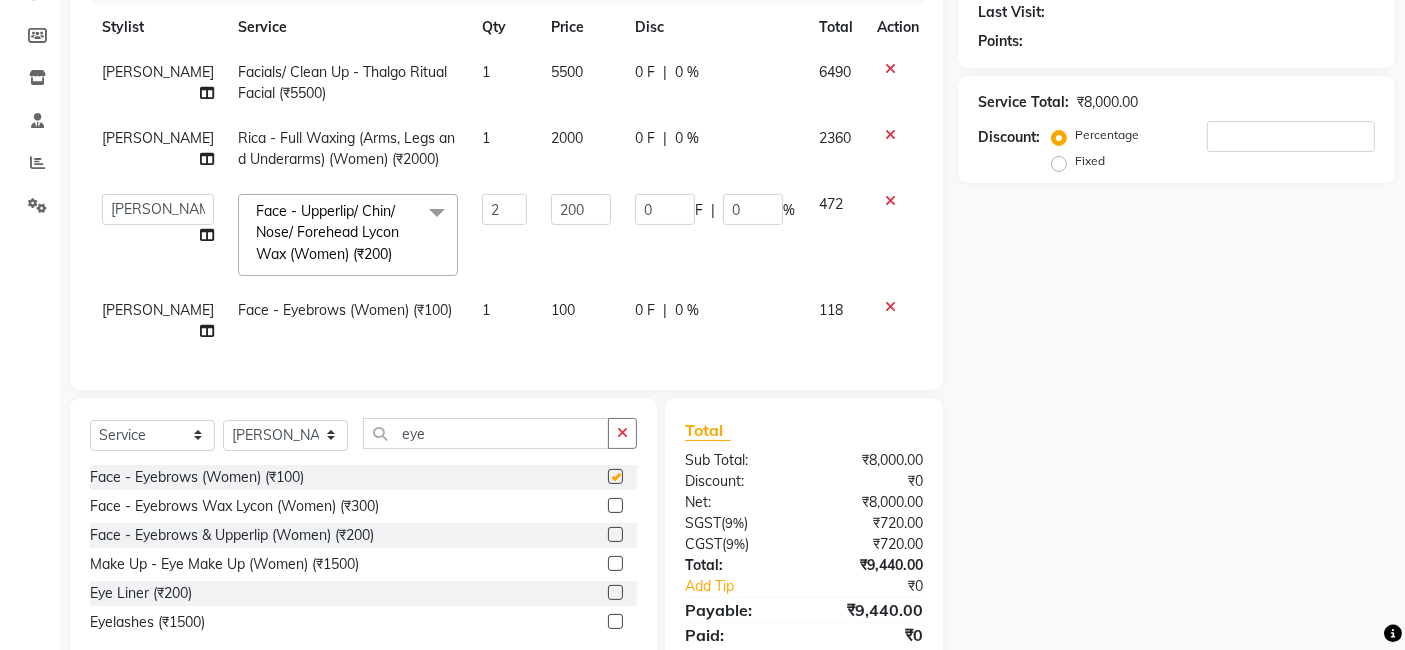 checkbox on "false" 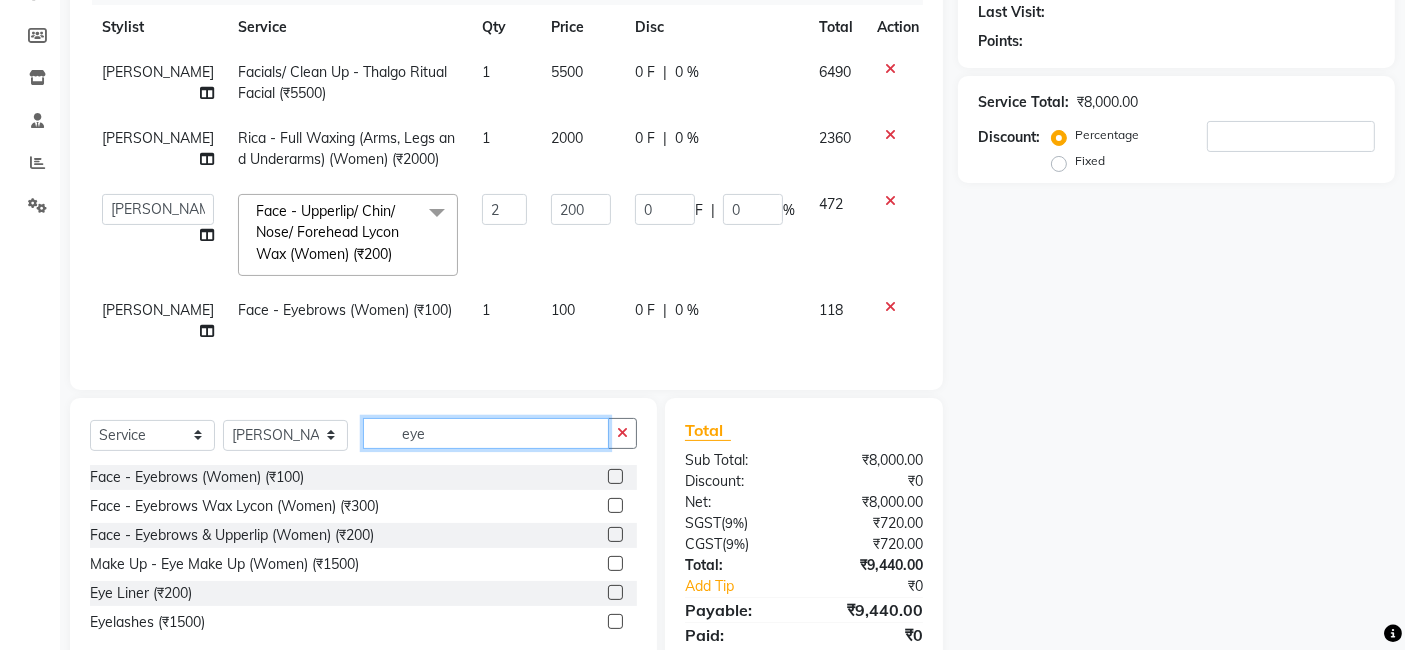 click on "eye" 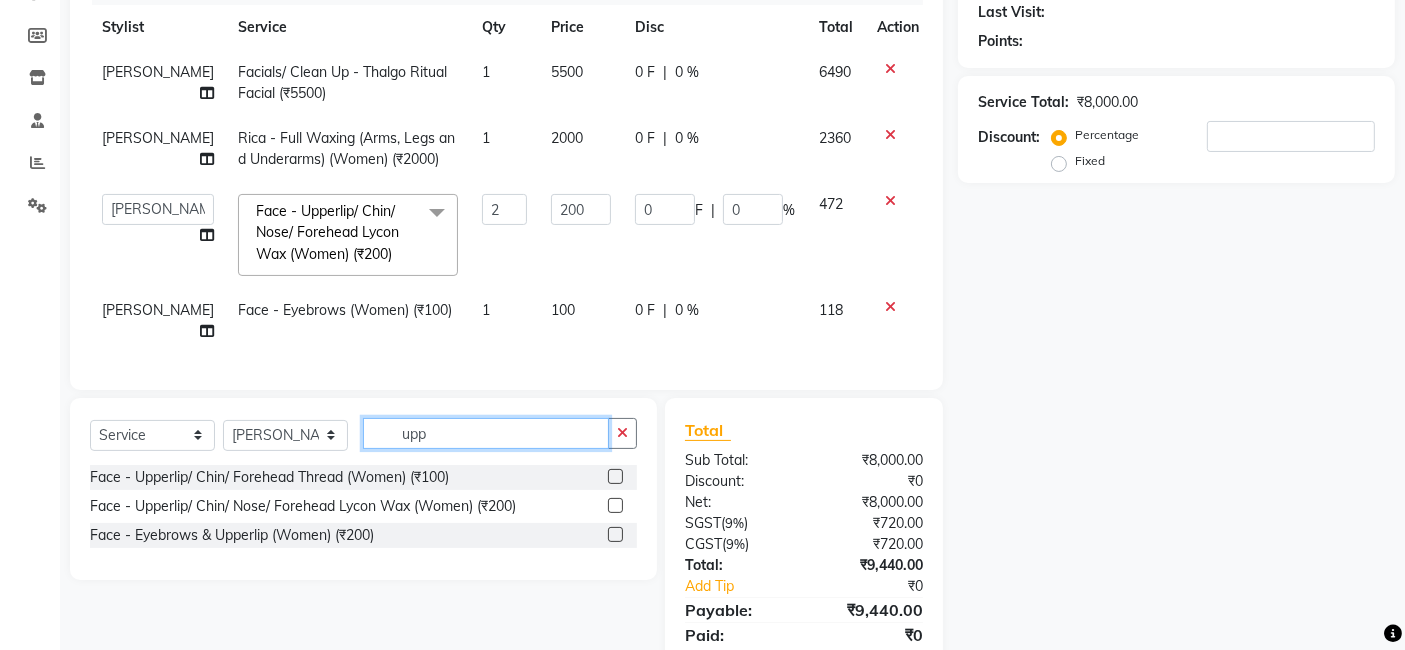 type on "upp" 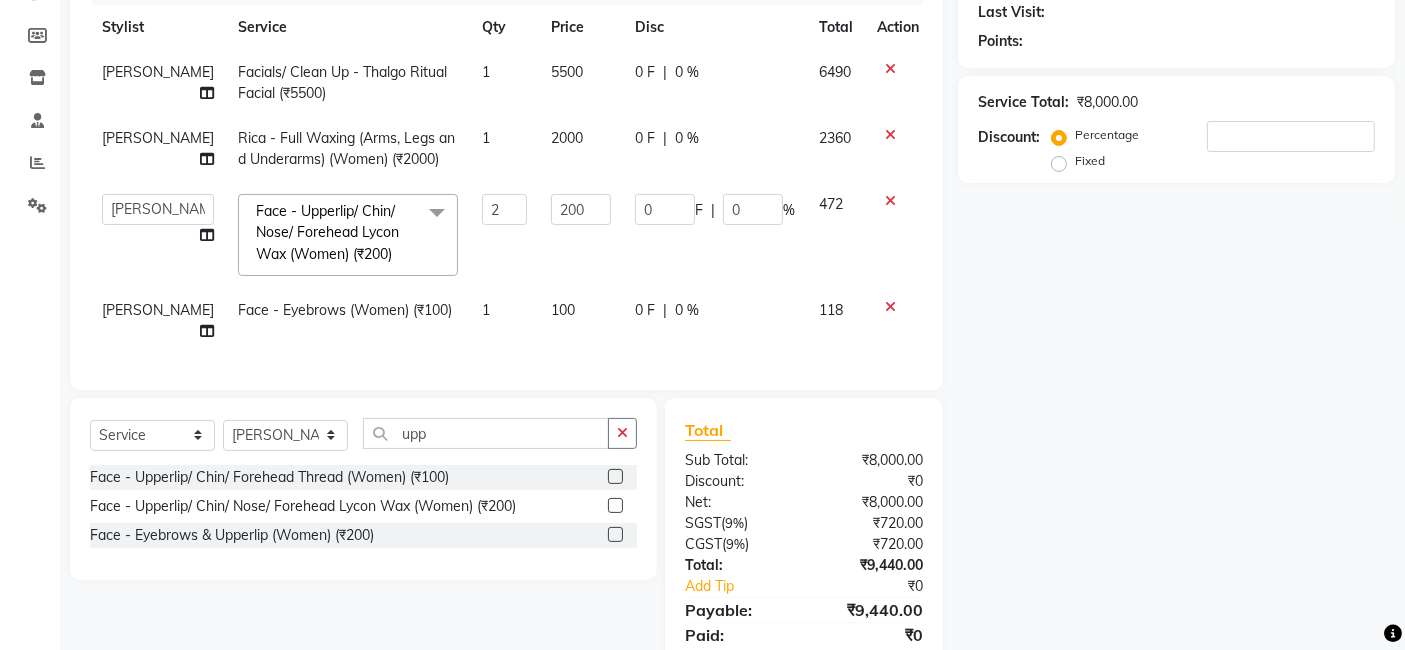click 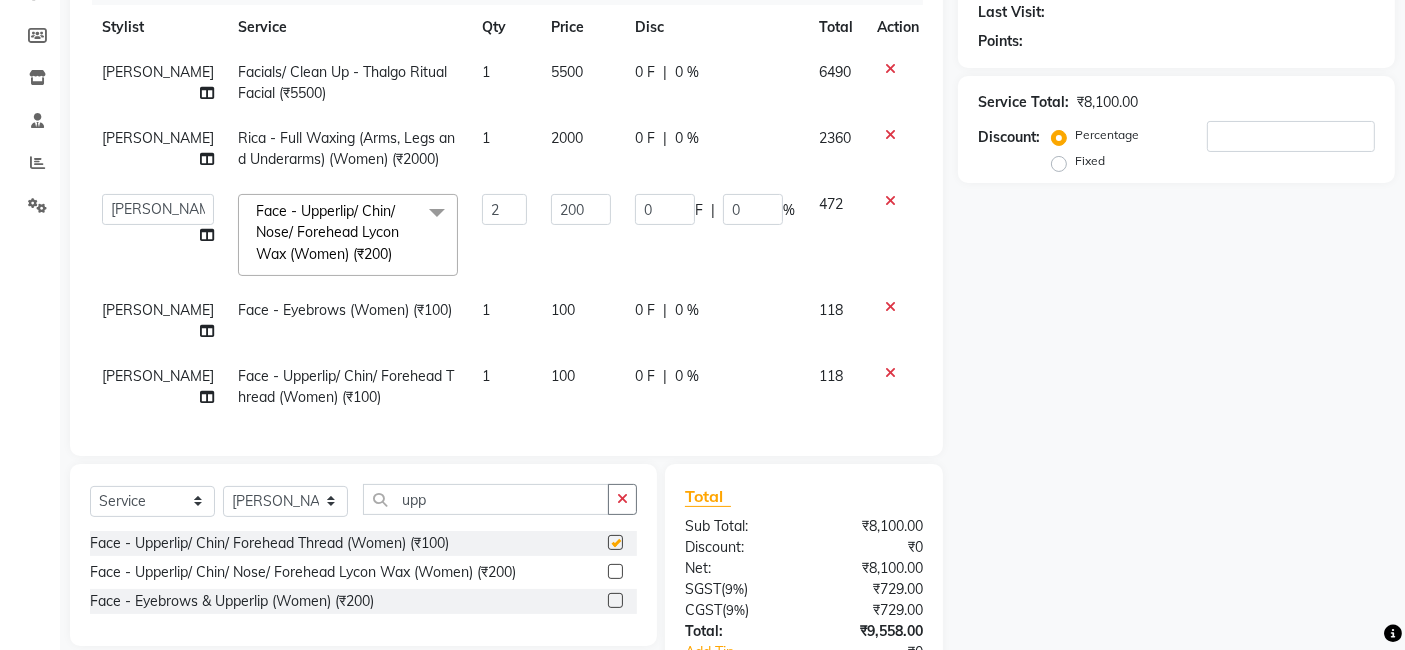 checkbox on "false" 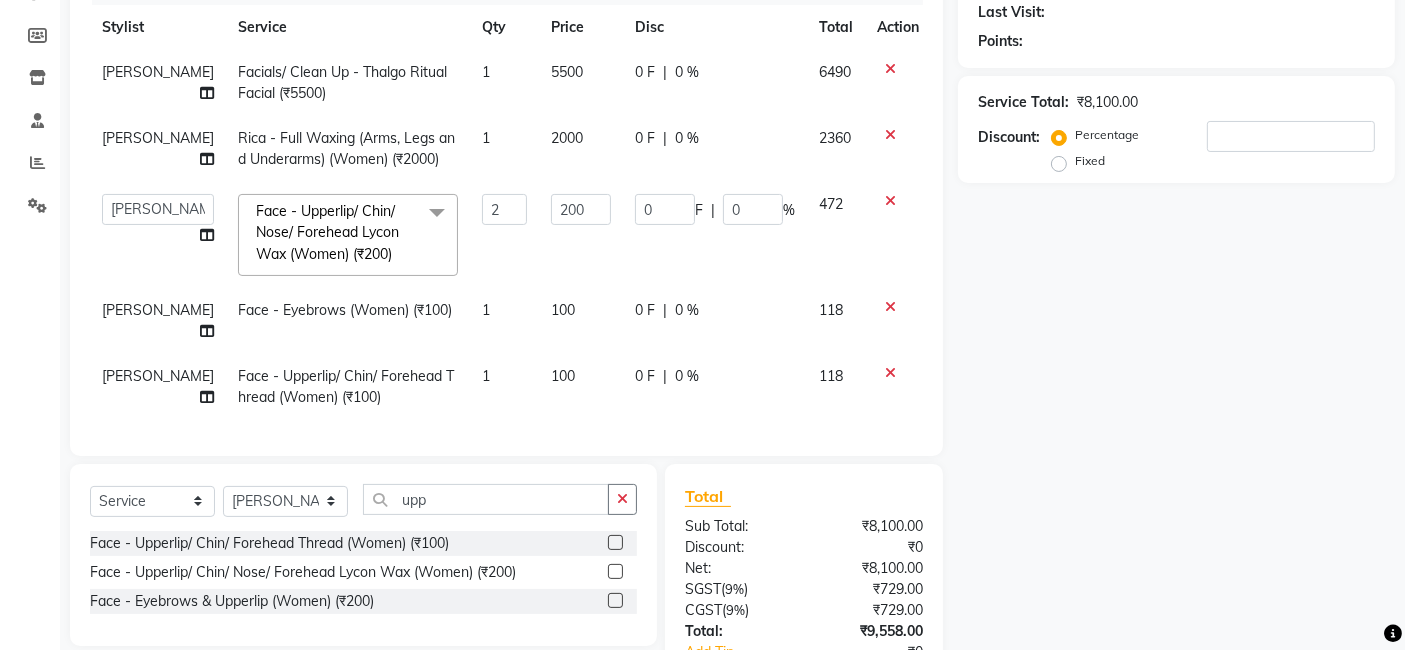 drag, startPoint x: 1219, startPoint y: 315, endPoint x: 1421, endPoint y: 116, distance: 283.55774 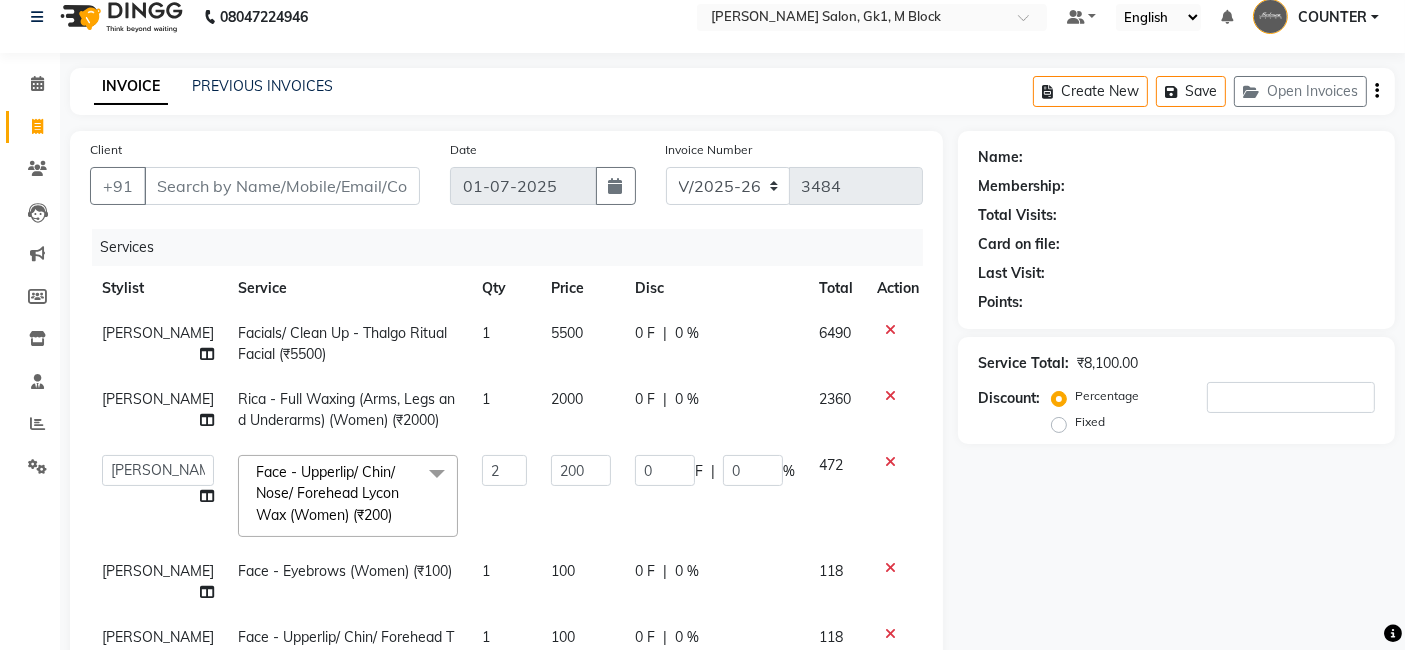 scroll, scrollTop: 0, scrollLeft: 0, axis: both 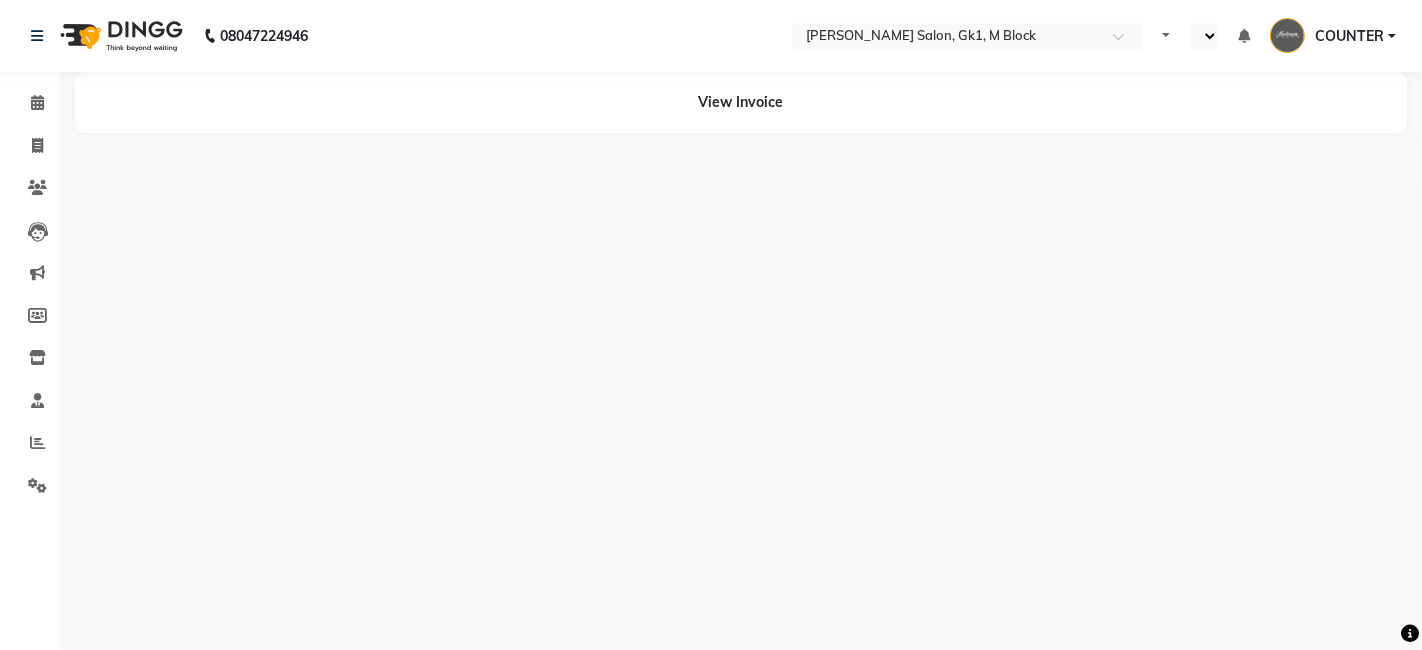 select on "en" 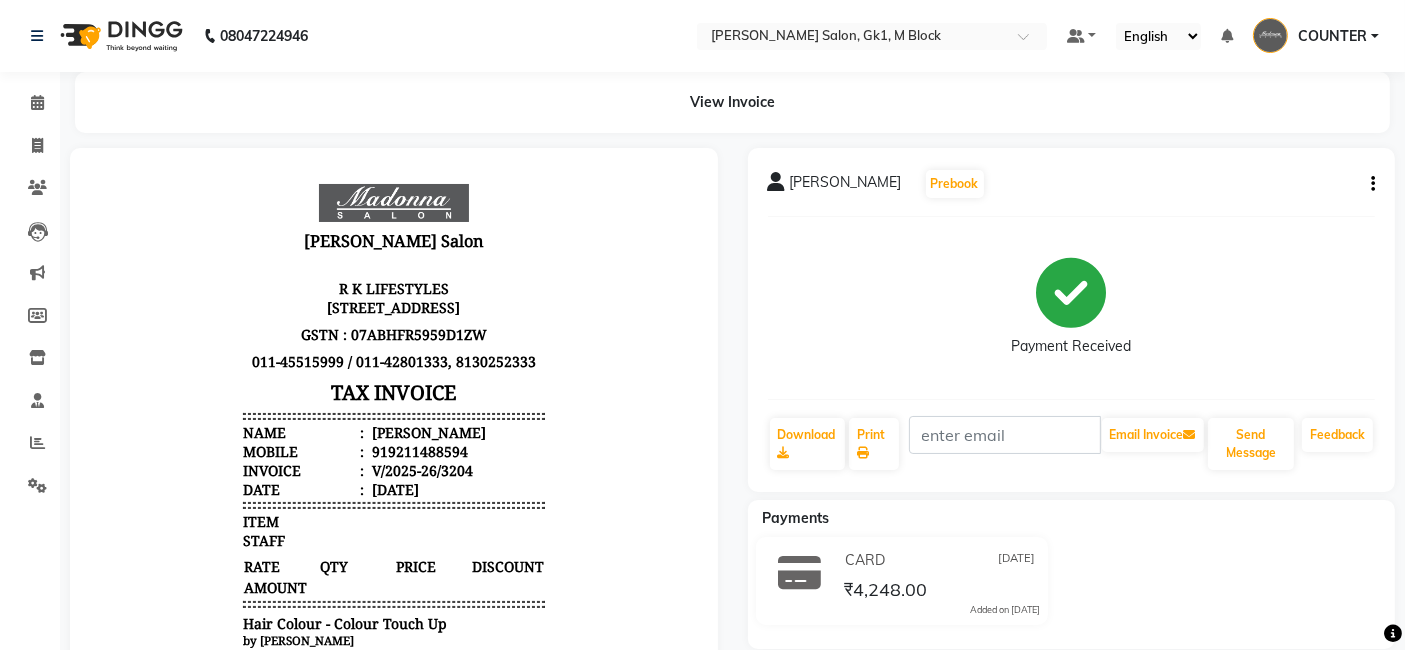 scroll, scrollTop: 0, scrollLeft: 0, axis: both 